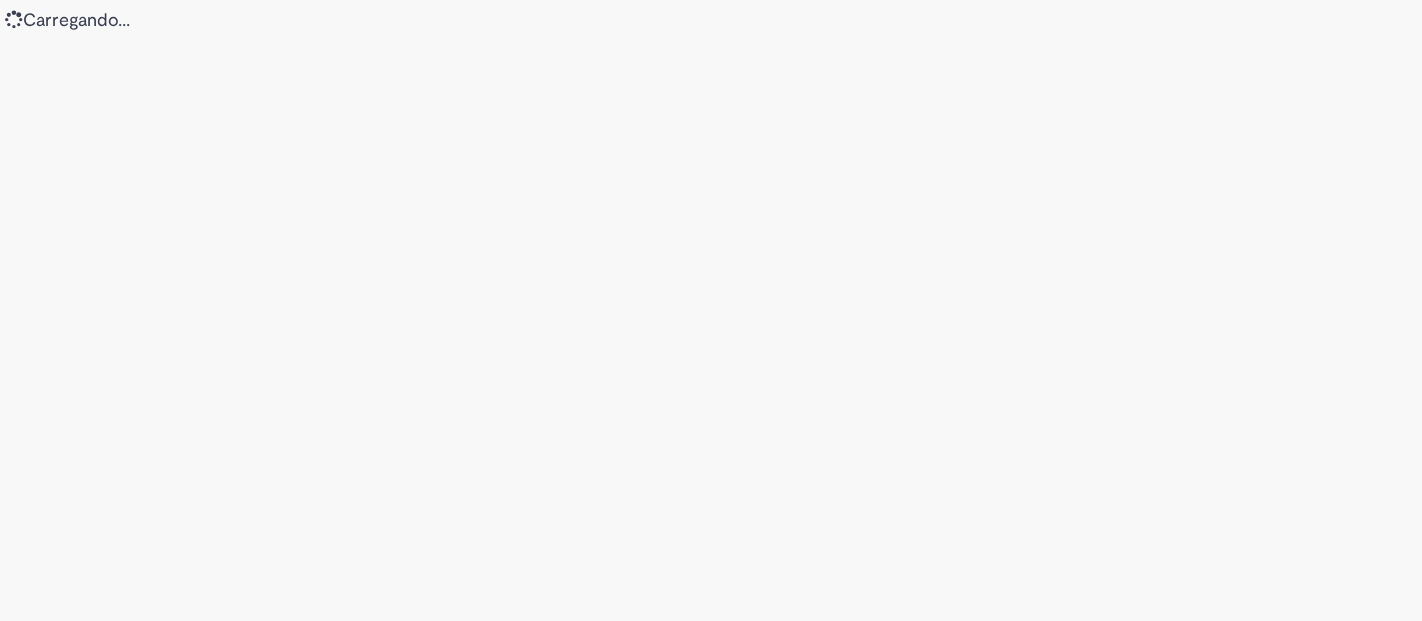 scroll, scrollTop: 0, scrollLeft: 0, axis: both 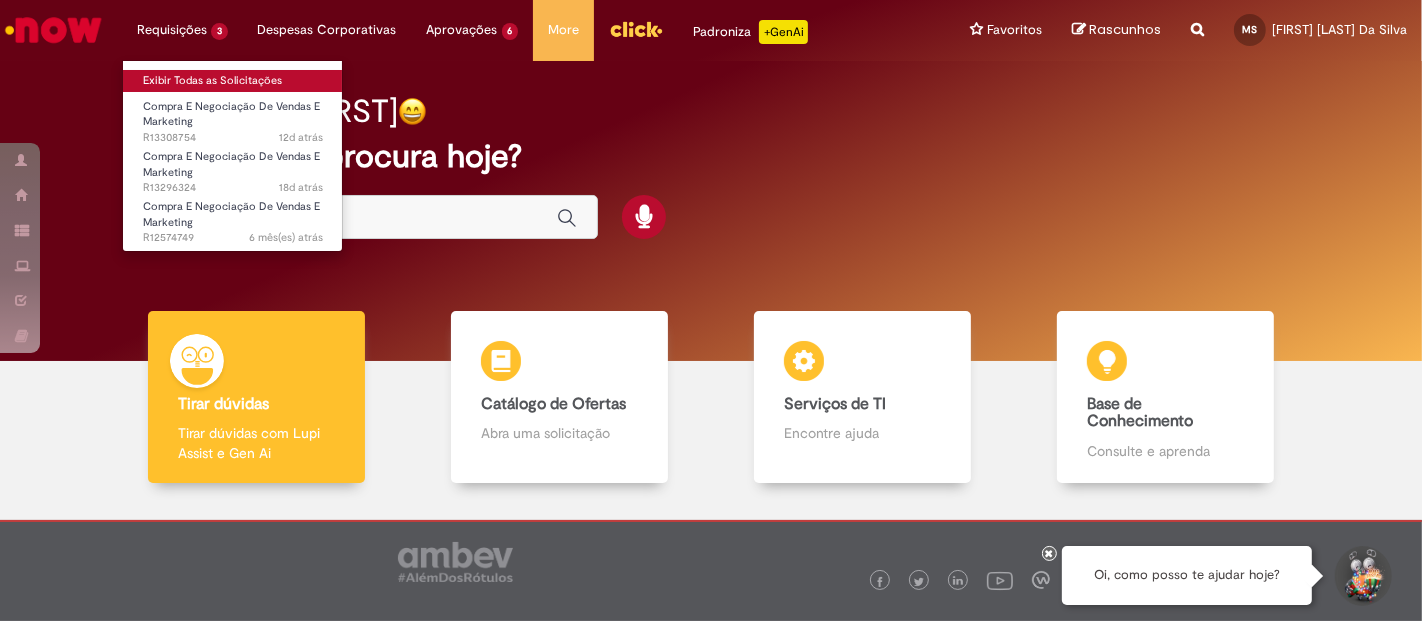 click on "Exibir Todas as Solicitações" at bounding box center [233, 81] 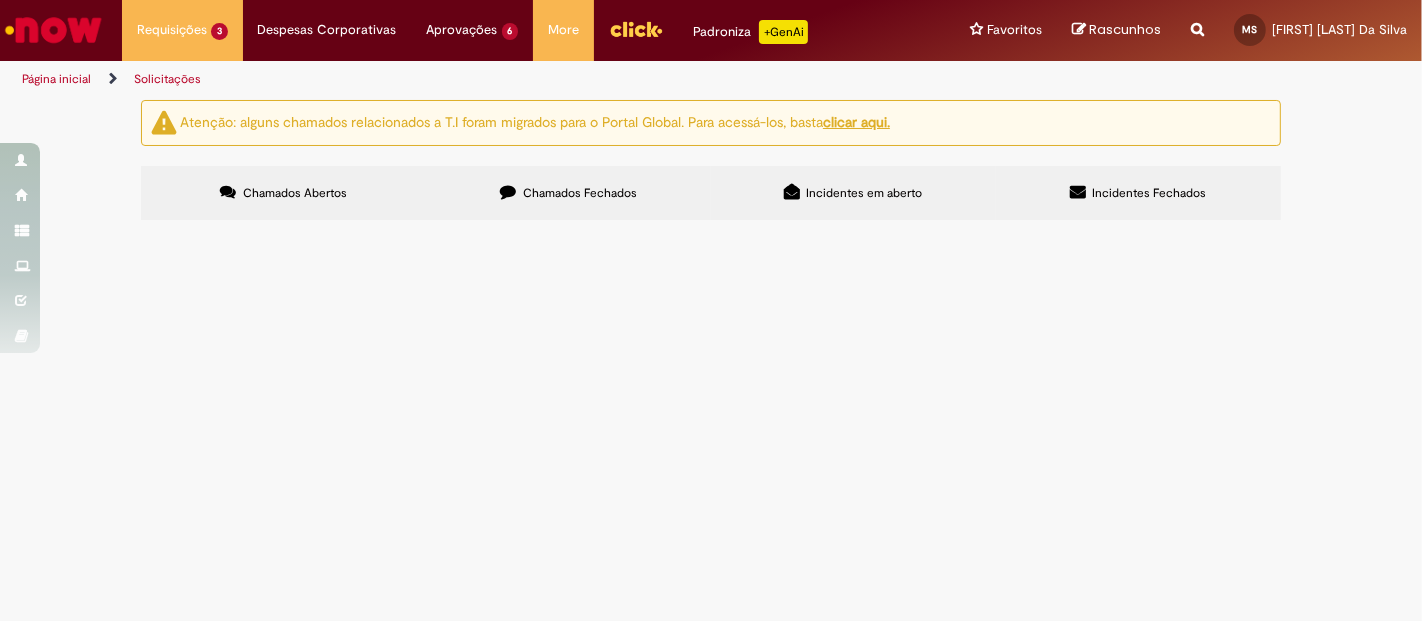 click on "Chamados Fechados" at bounding box center (580, 193) 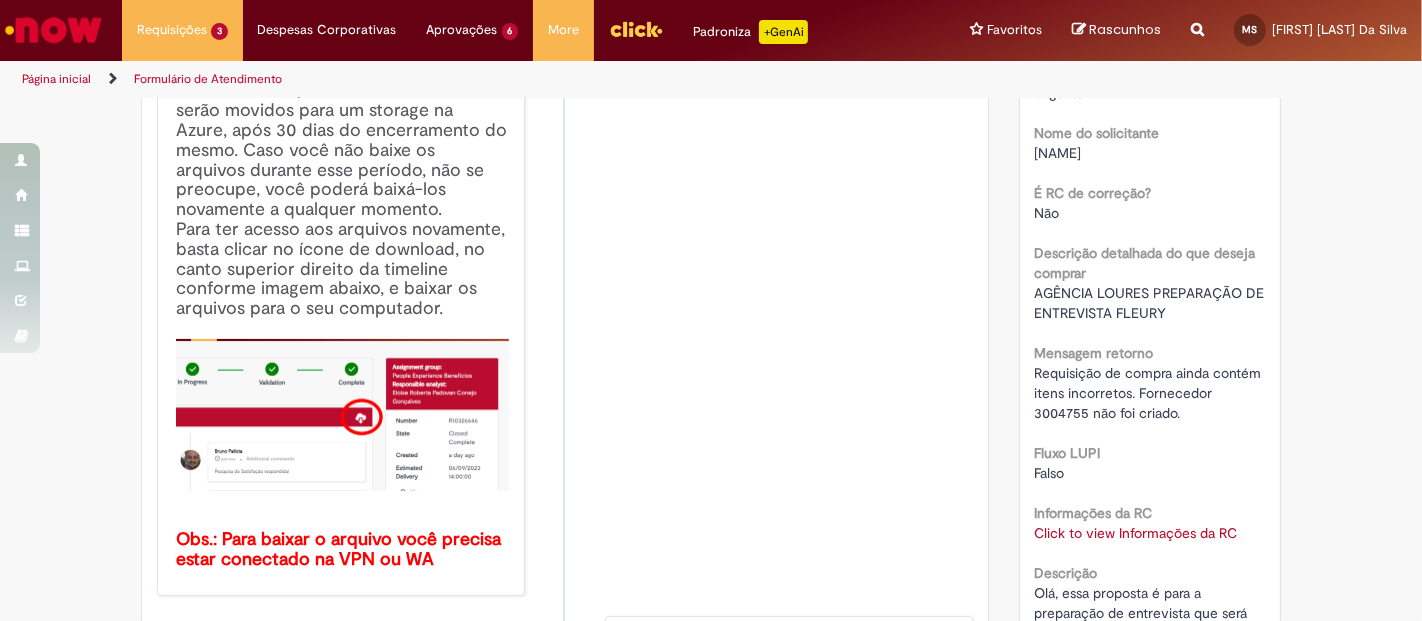 scroll, scrollTop: 405, scrollLeft: 0, axis: vertical 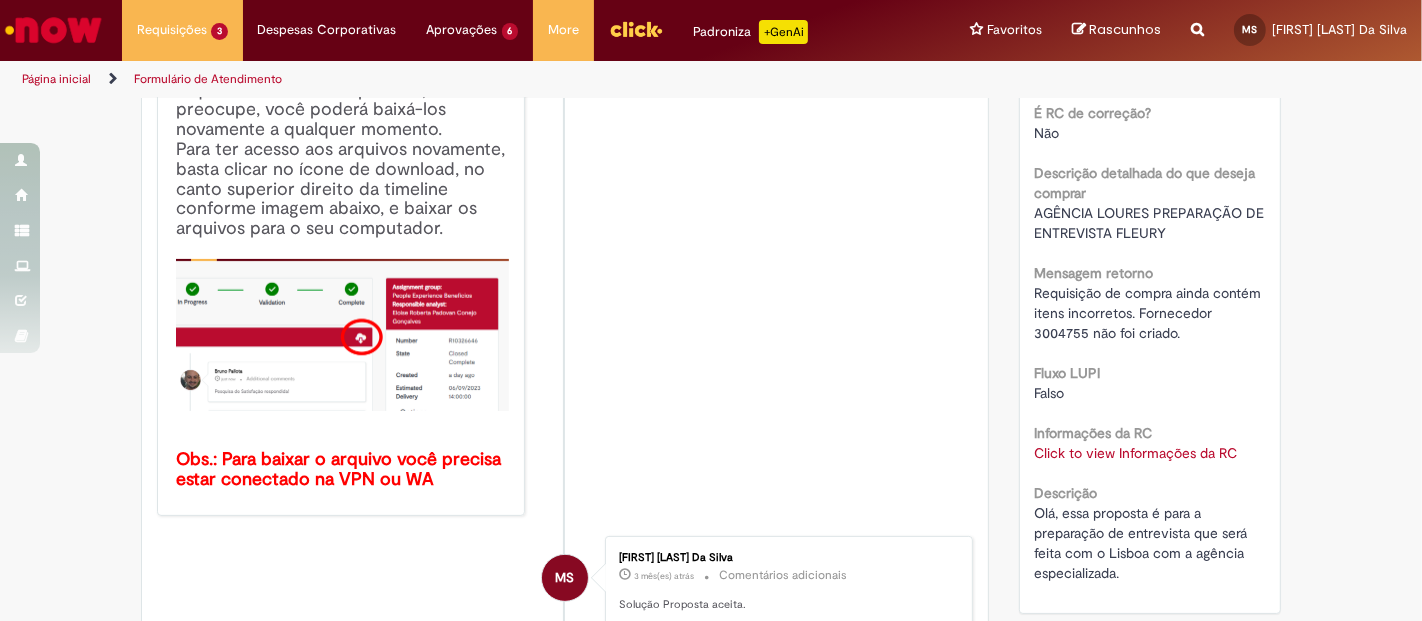 click on "Click to view Informações da RC" at bounding box center (1136, 453) 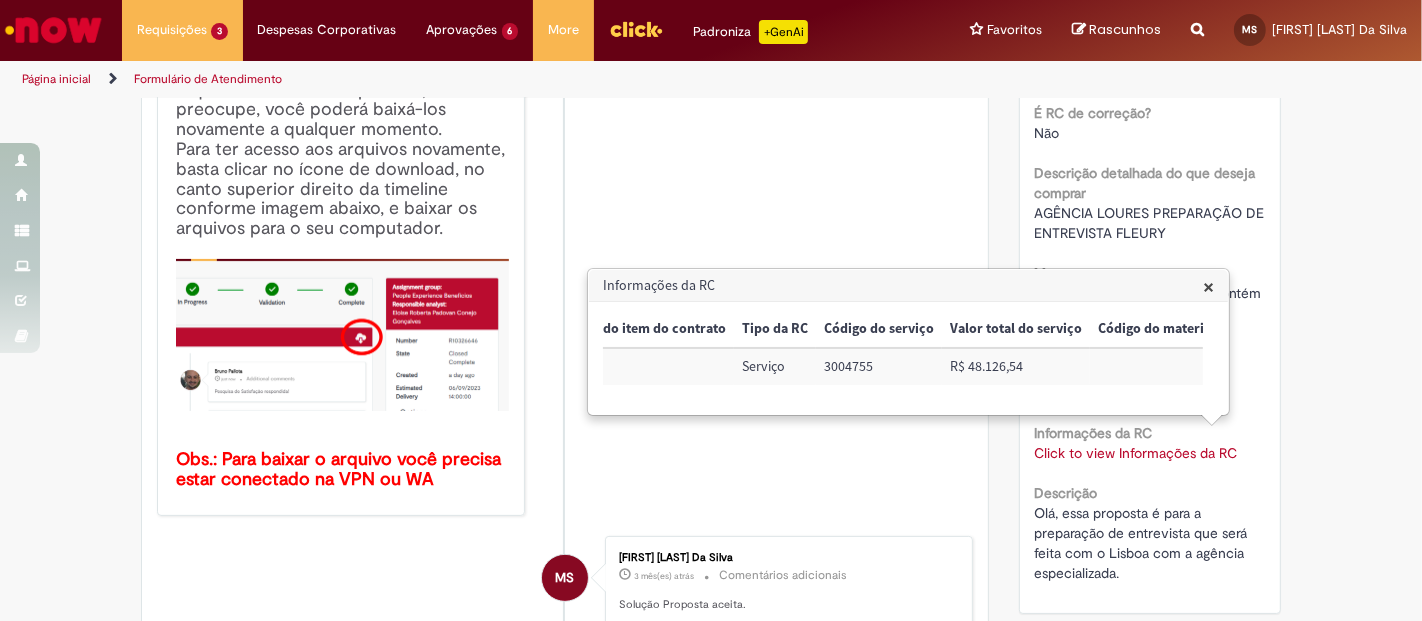 scroll, scrollTop: 0, scrollLeft: 1550, axis: horizontal 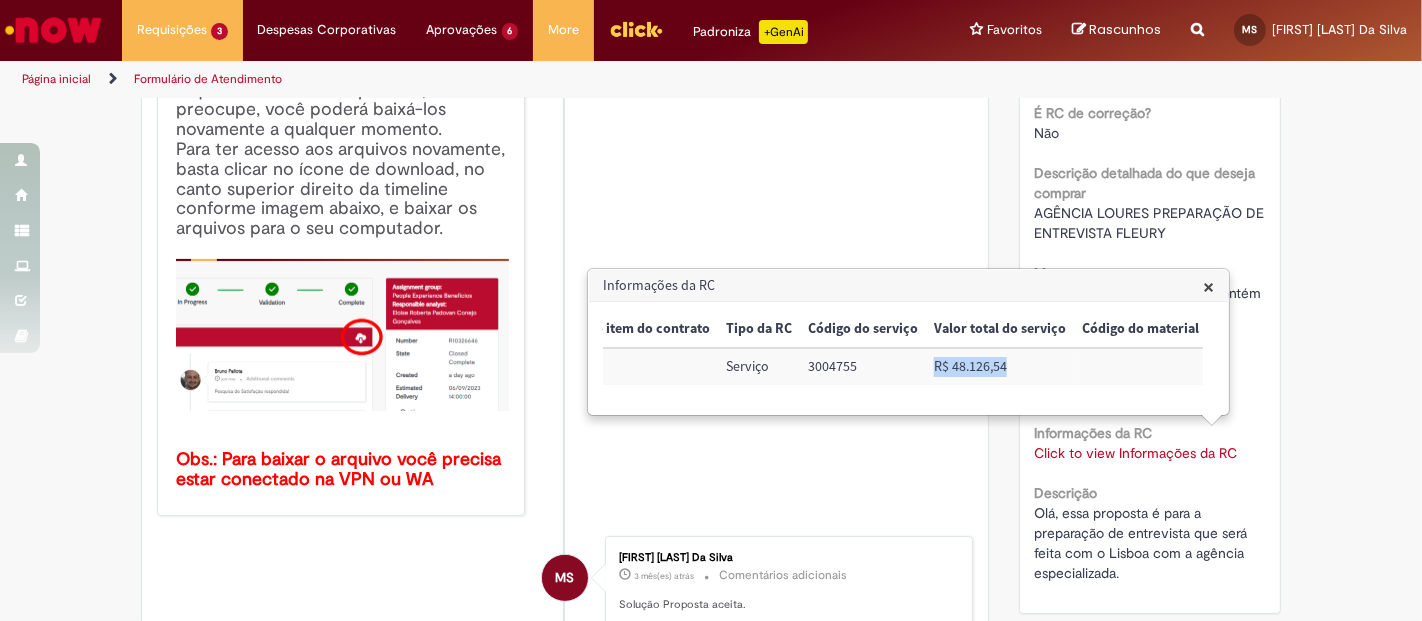 drag, startPoint x: 1000, startPoint y: 367, endPoint x: 911, endPoint y: 374, distance: 89.27486 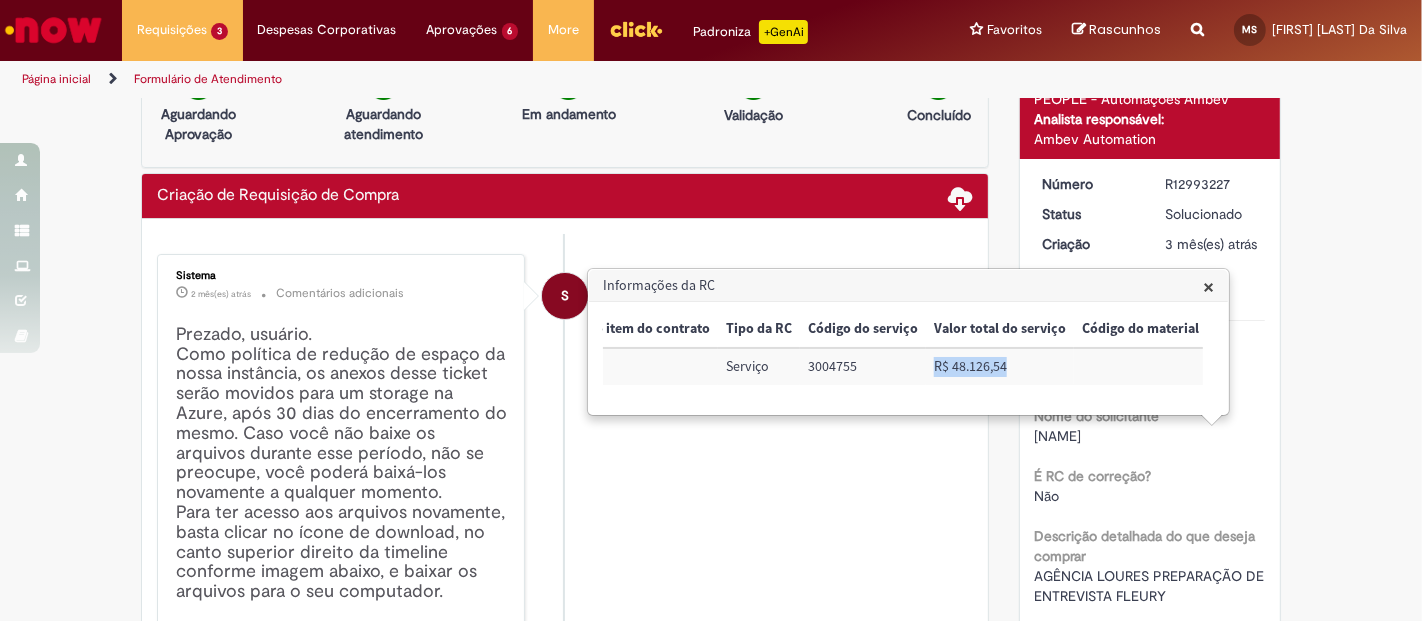 scroll, scrollTop: 0, scrollLeft: 0, axis: both 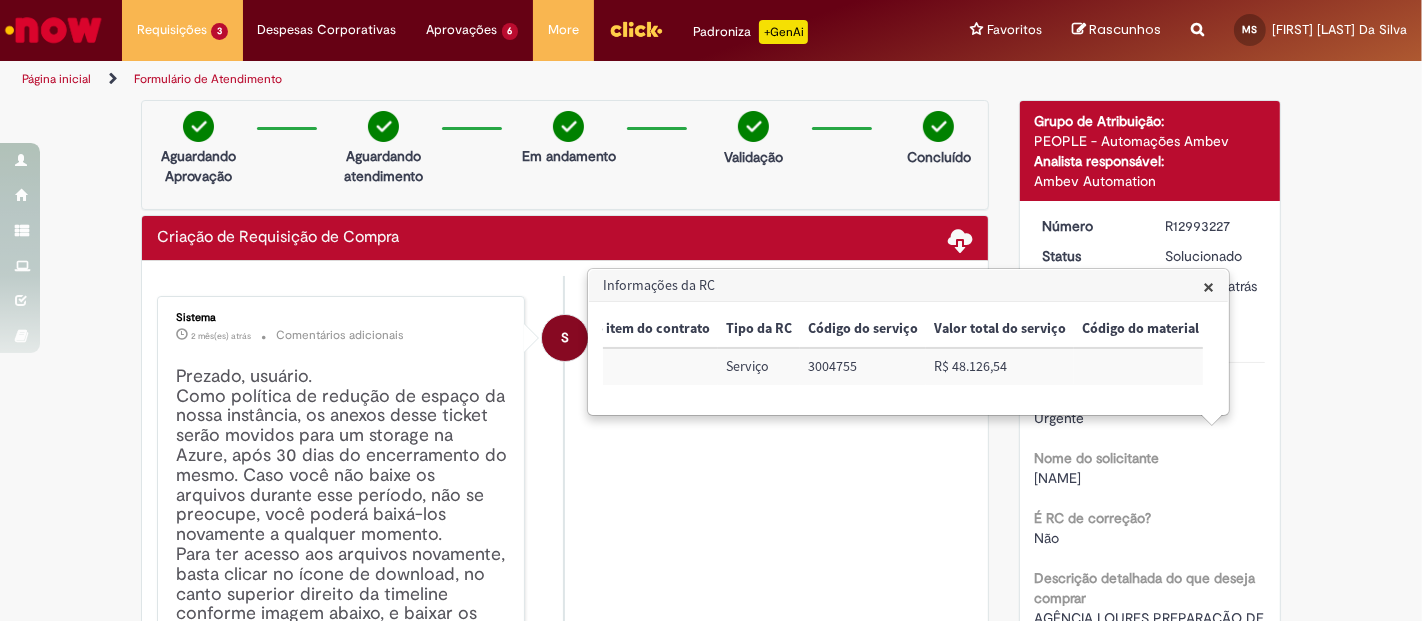 click on "Analista responsável:" at bounding box center [1150, 161] 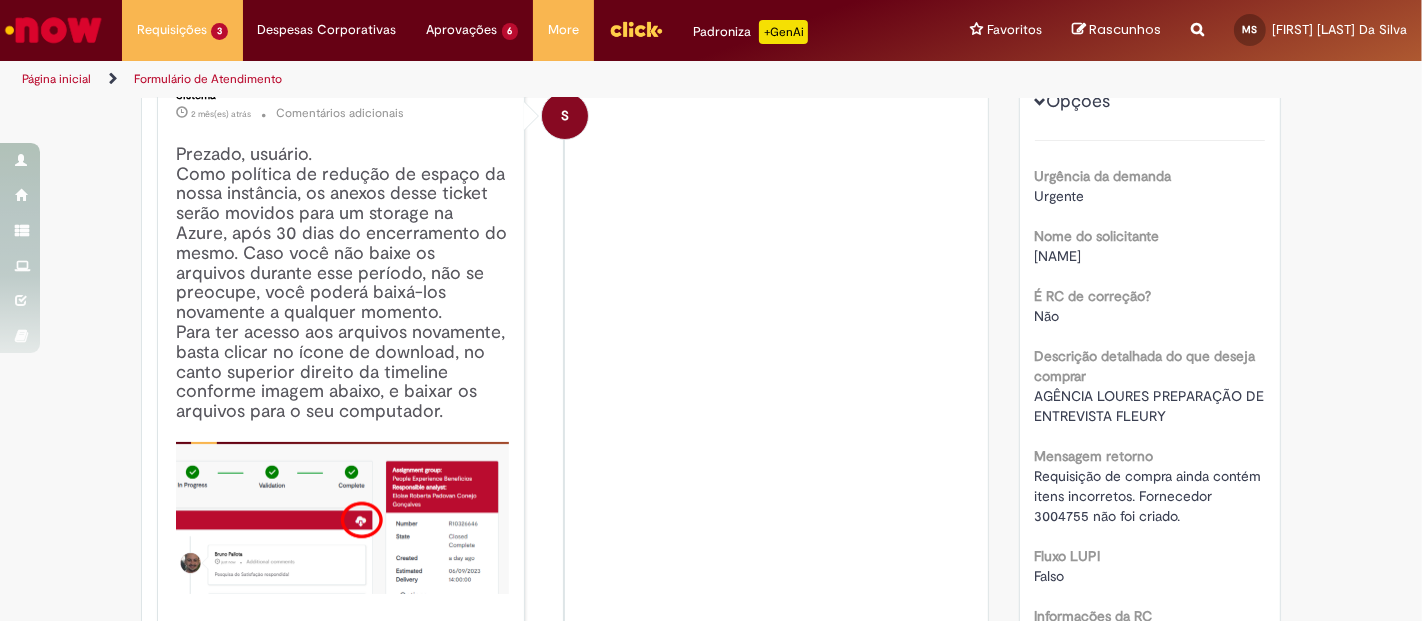 scroll, scrollTop: 0, scrollLeft: 0, axis: both 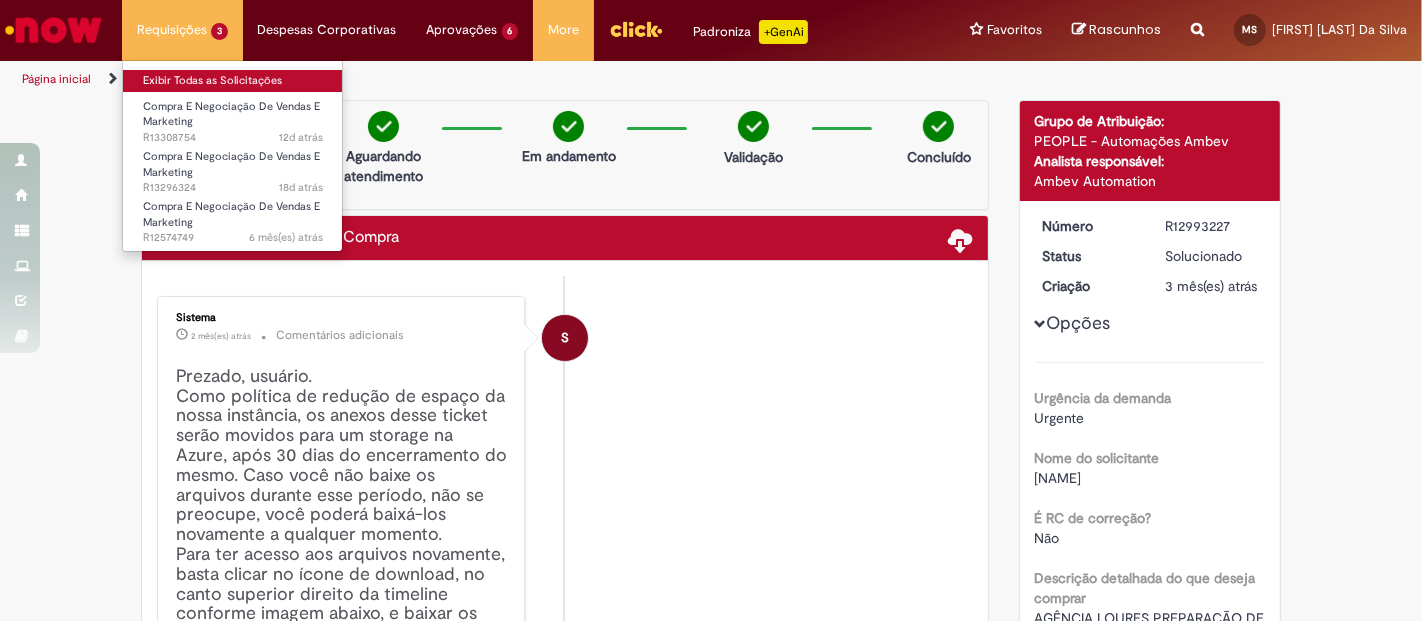 click on "Exibir Todas as Solicitações" at bounding box center (233, 81) 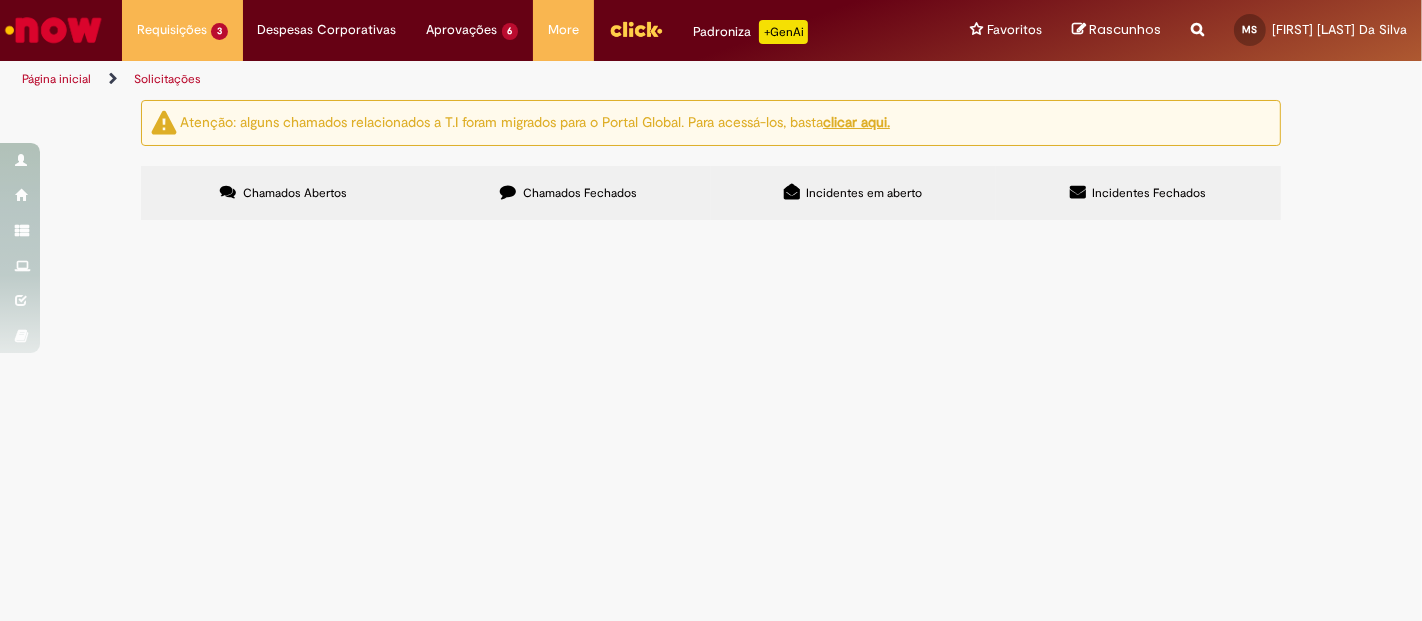 click on "Chamados Fechados" at bounding box center (568, 193) 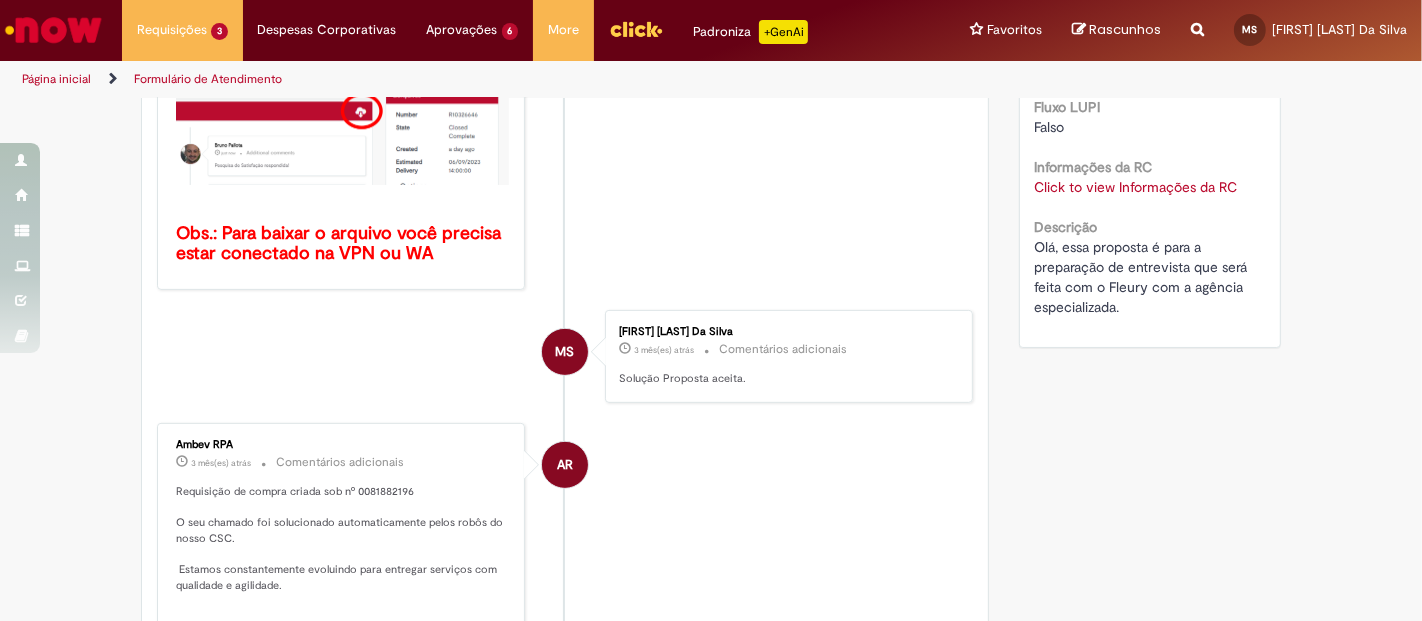 scroll, scrollTop: 666, scrollLeft: 0, axis: vertical 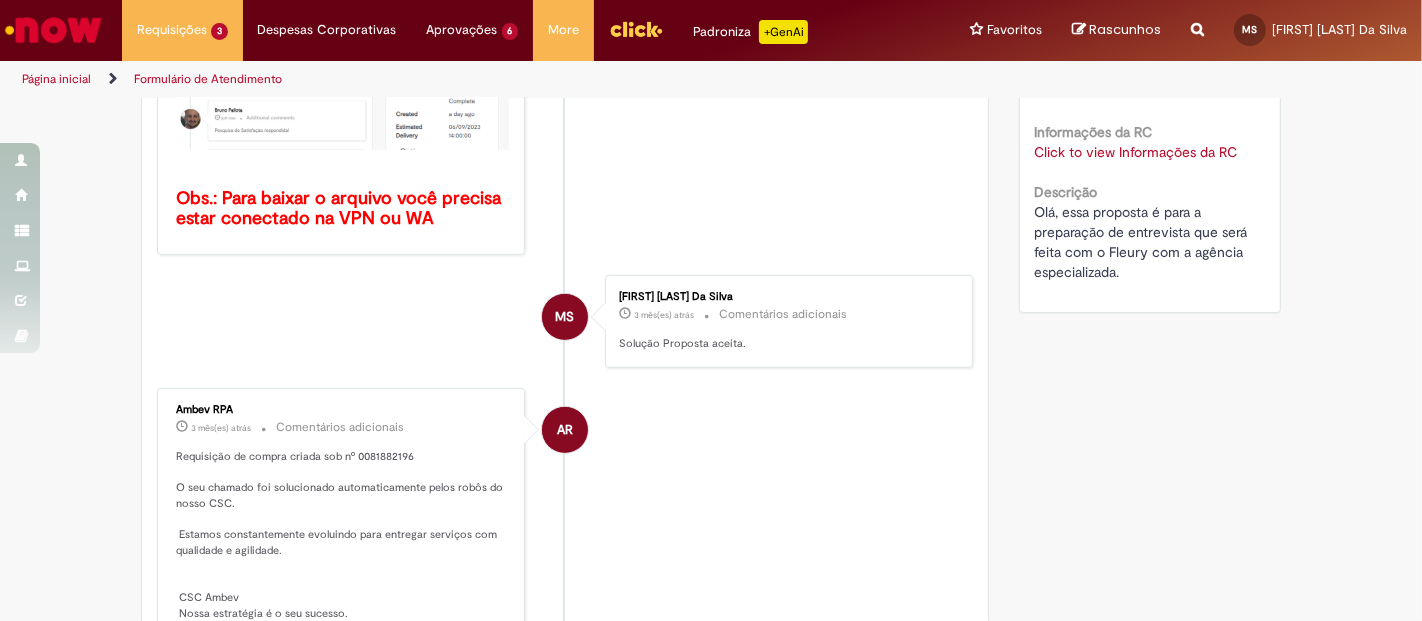 click on "Click to view Informações da RC   Click to view Informações da RC" at bounding box center (1150, 152) 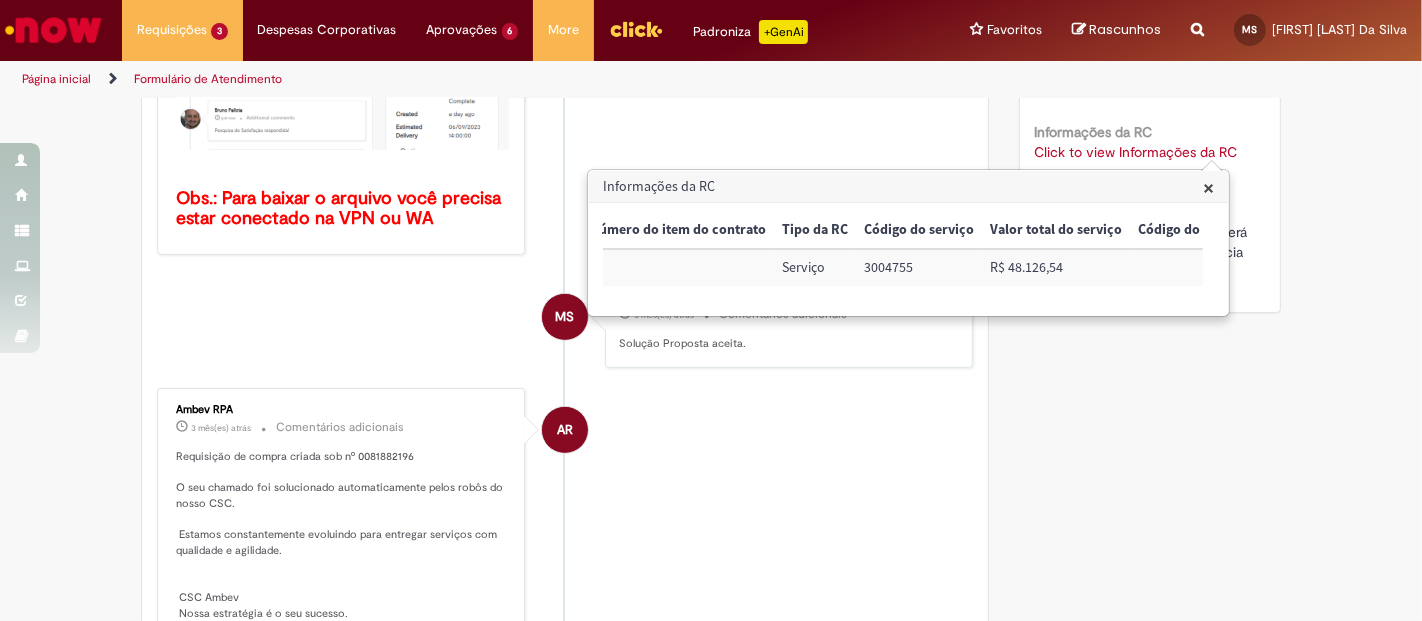 scroll, scrollTop: 0, scrollLeft: 1866, axis: horizontal 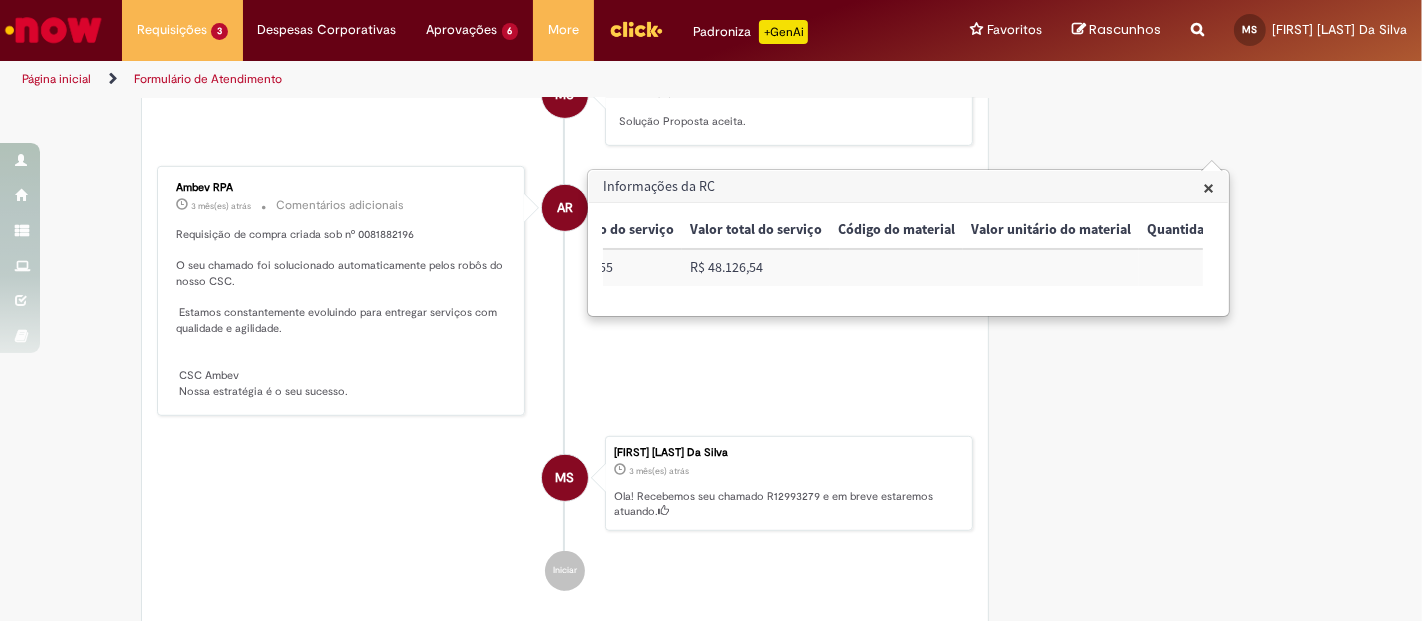 drag, startPoint x: 405, startPoint y: 244, endPoint x: 389, endPoint y: 228, distance: 22.627417 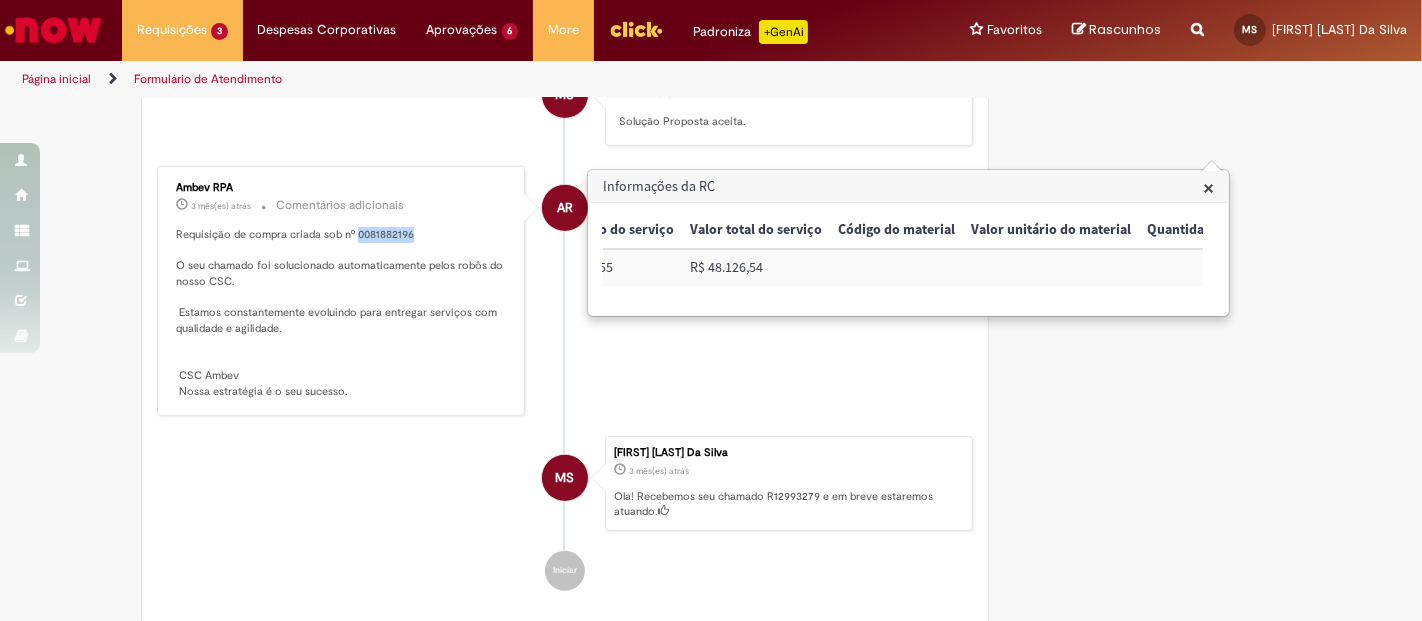 drag, startPoint x: 413, startPoint y: 227, endPoint x: 347, endPoint y: 229, distance: 66.0303 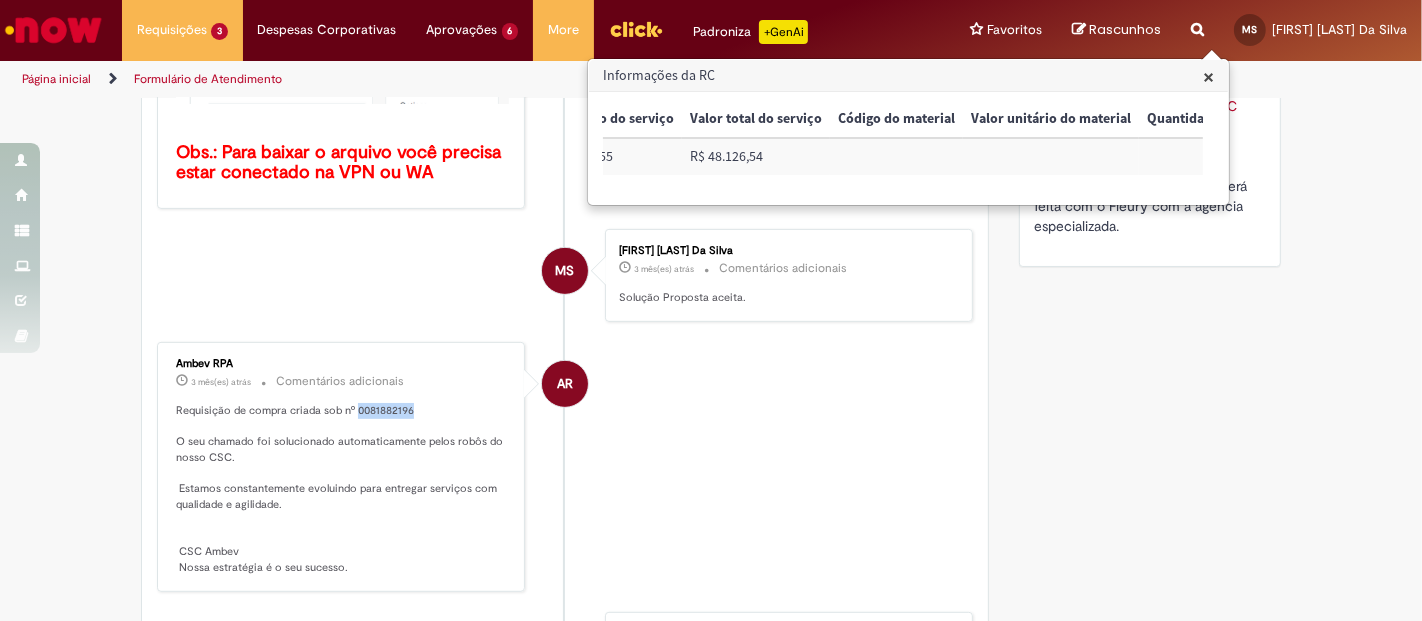 scroll, scrollTop: 666, scrollLeft: 0, axis: vertical 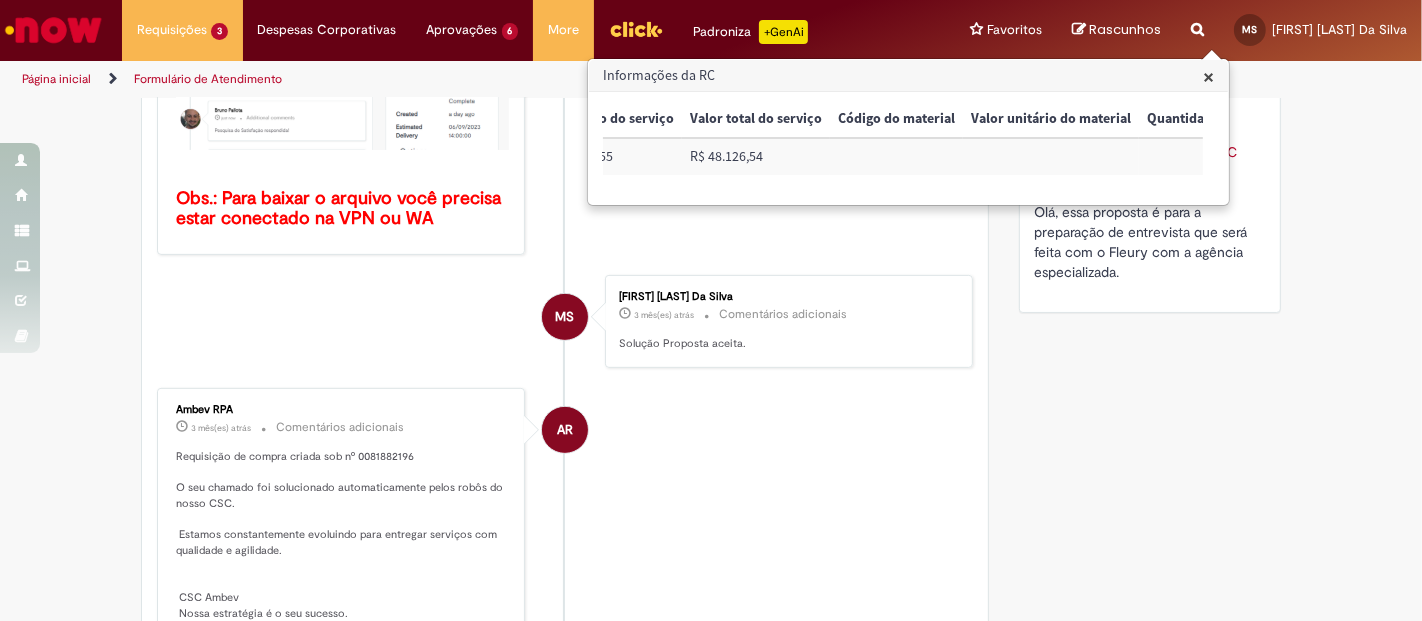 click on "S
Sistema
2 mês(es) atrás 2 meses atrás     Comentários adicionais
Prezado, usuário. Como política de redução de espaço da nossa instância, os anexos desse ticket serão movidos para um storage na Azure, após 30 dias do encerramento do mesmo. Caso você não baixe os arquivos durante esse período, não se preocupe, você poderá baixá-los novamente a qualquer momento. Para ter acesso aos arquivos novamente, basta clicar no ícone de download, no canto superior direito da timeline conforme imagem abaixo, e baixar os arquivos para o seu computador. Obs.: Para baixar o arquivo você precisa estar conectado na VPN ou WA
MS" at bounding box center (565, 221) 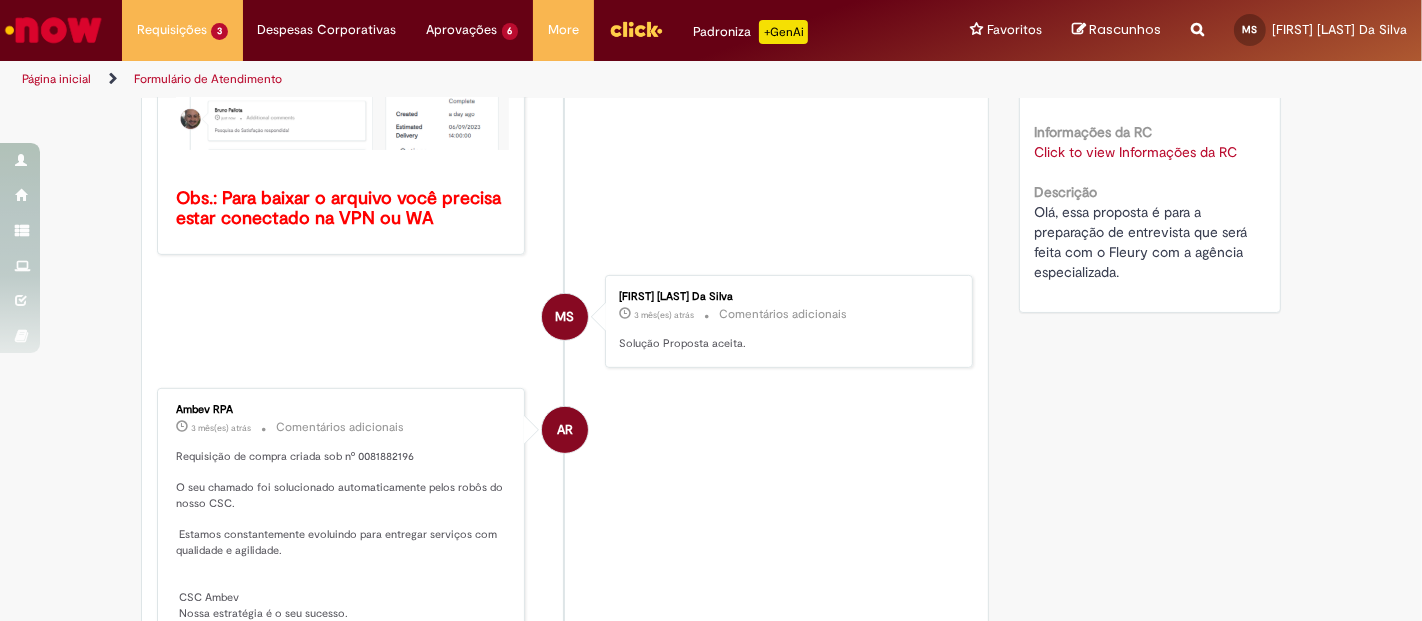 scroll, scrollTop: 111, scrollLeft: 0, axis: vertical 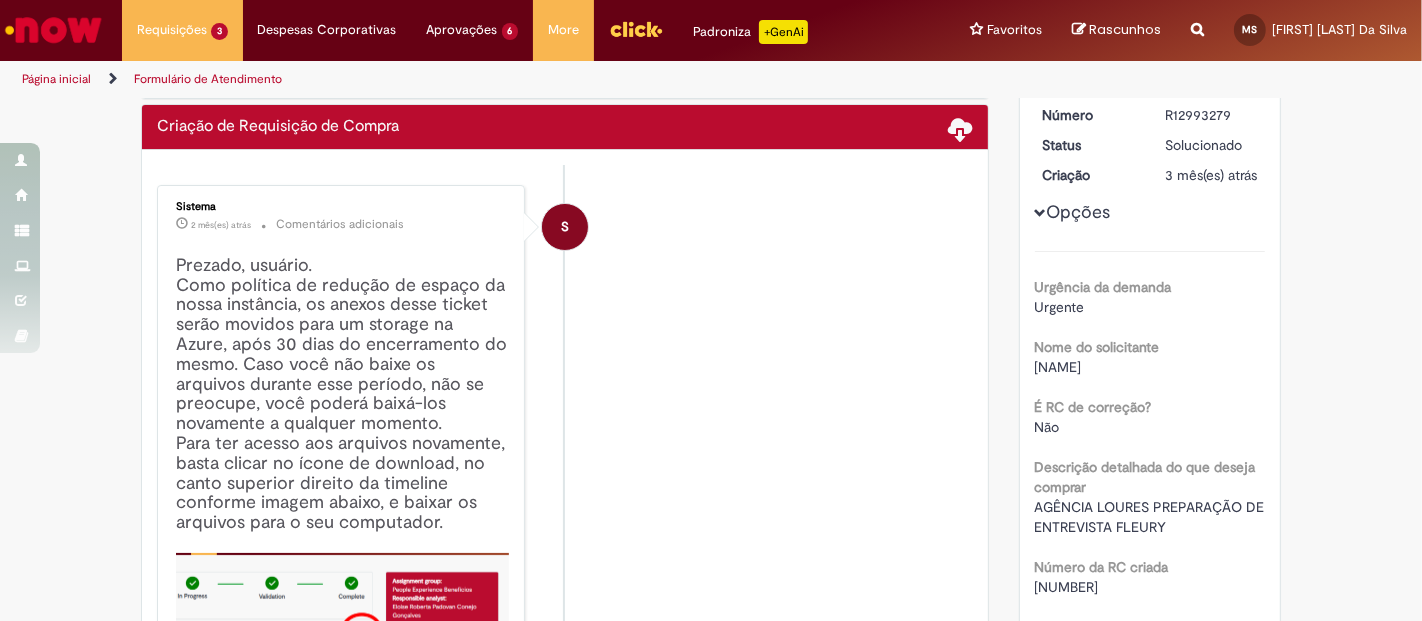 drag, startPoint x: 1166, startPoint y: 116, endPoint x: 1135, endPoint y: 114, distance: 31.06445 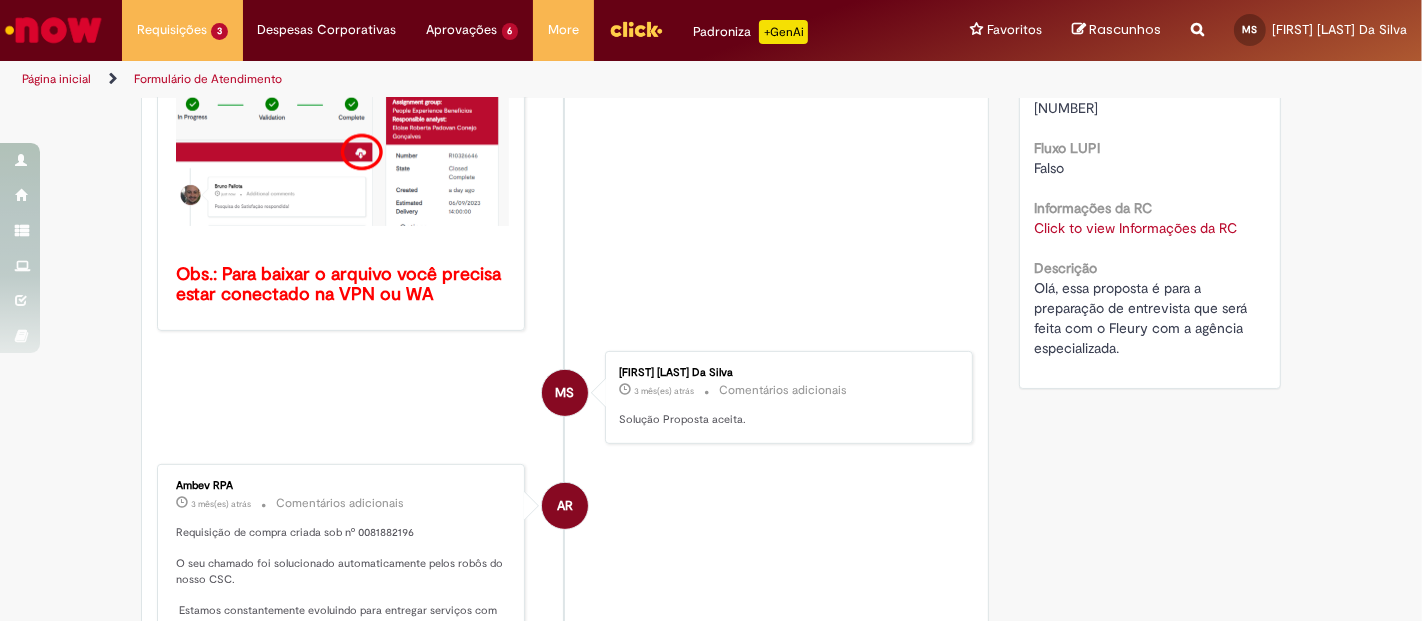 scroll, scrollTop: 555, scrollLeft: 0, axis: vertical 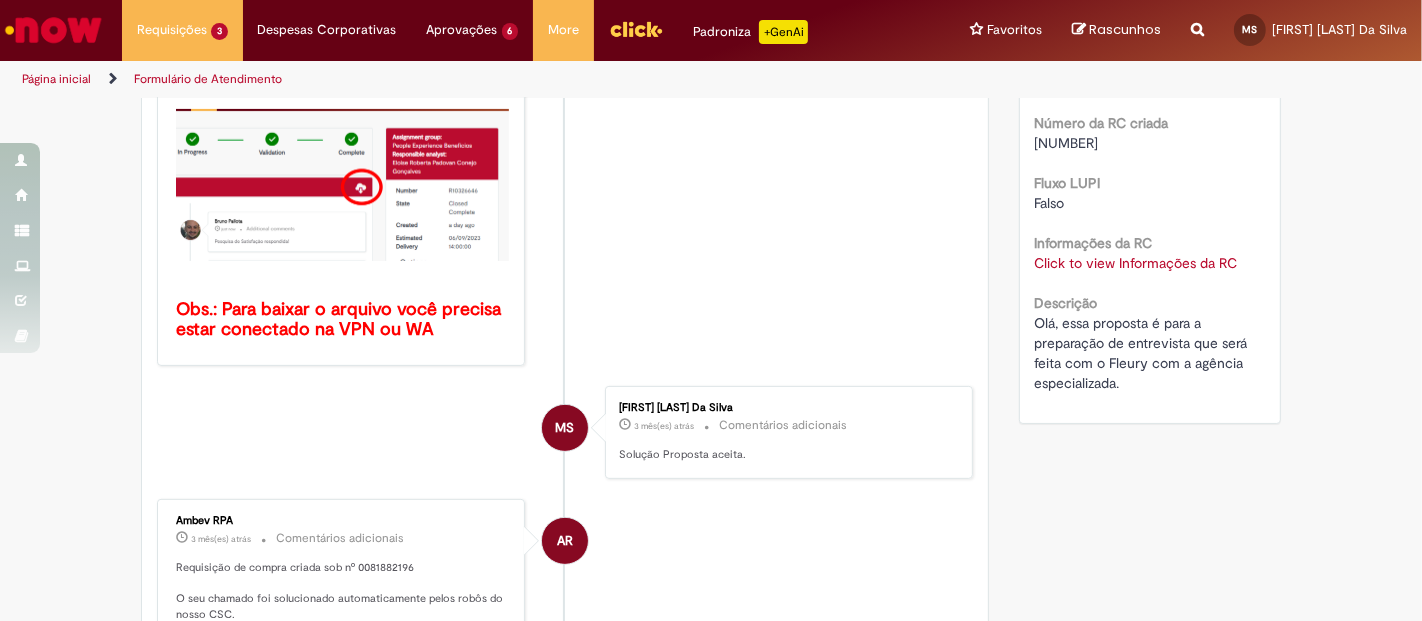 click on "Click to view Informações da RC" at bounding box center (1136, 263) 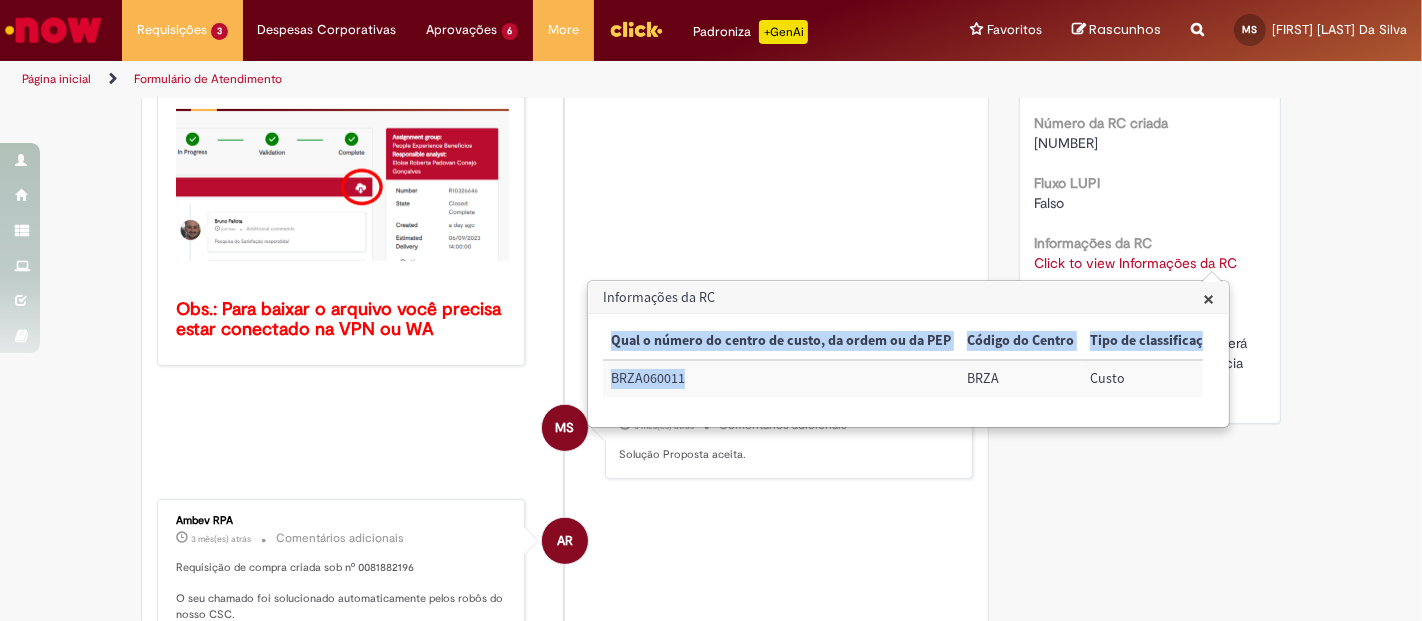 drag, startPoint x: 700, startPoint y: 374, endPoint x: 597, endPoint y: 381, distance: 103.23759 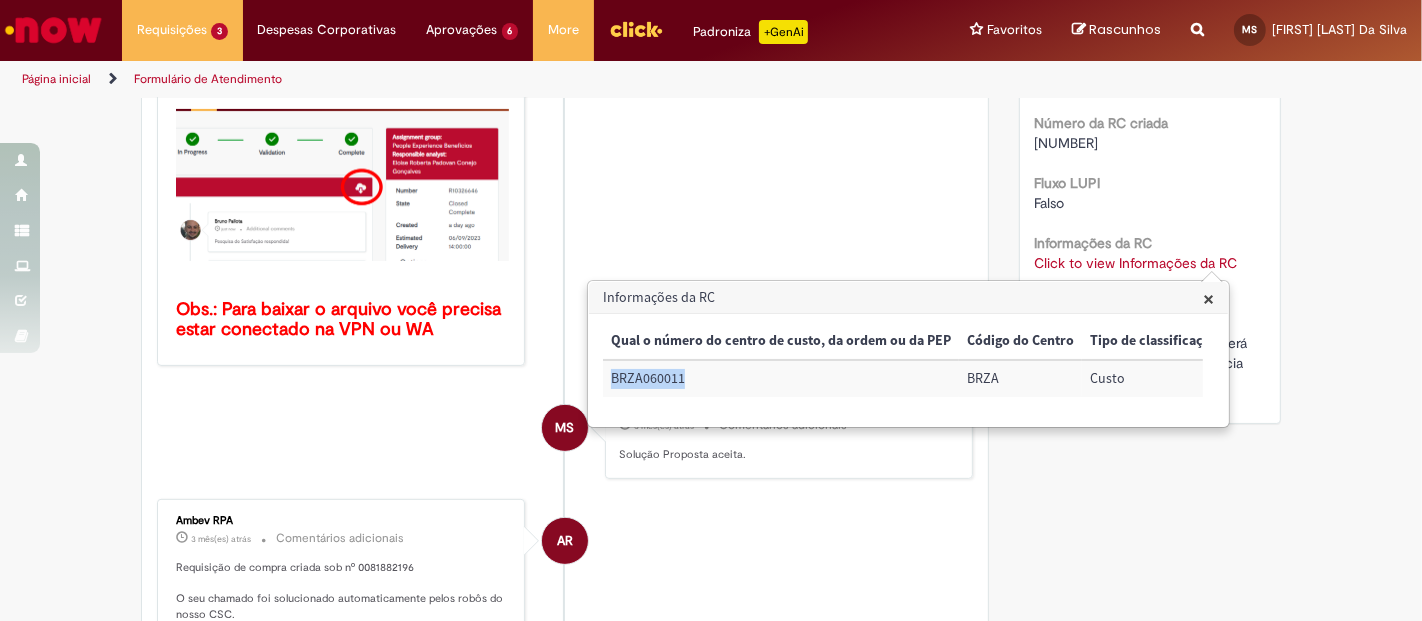 drag, startPoint x: 691, startPoint y: 373, endPoint x: 607, endPoint y: 377, distance: 84.095184 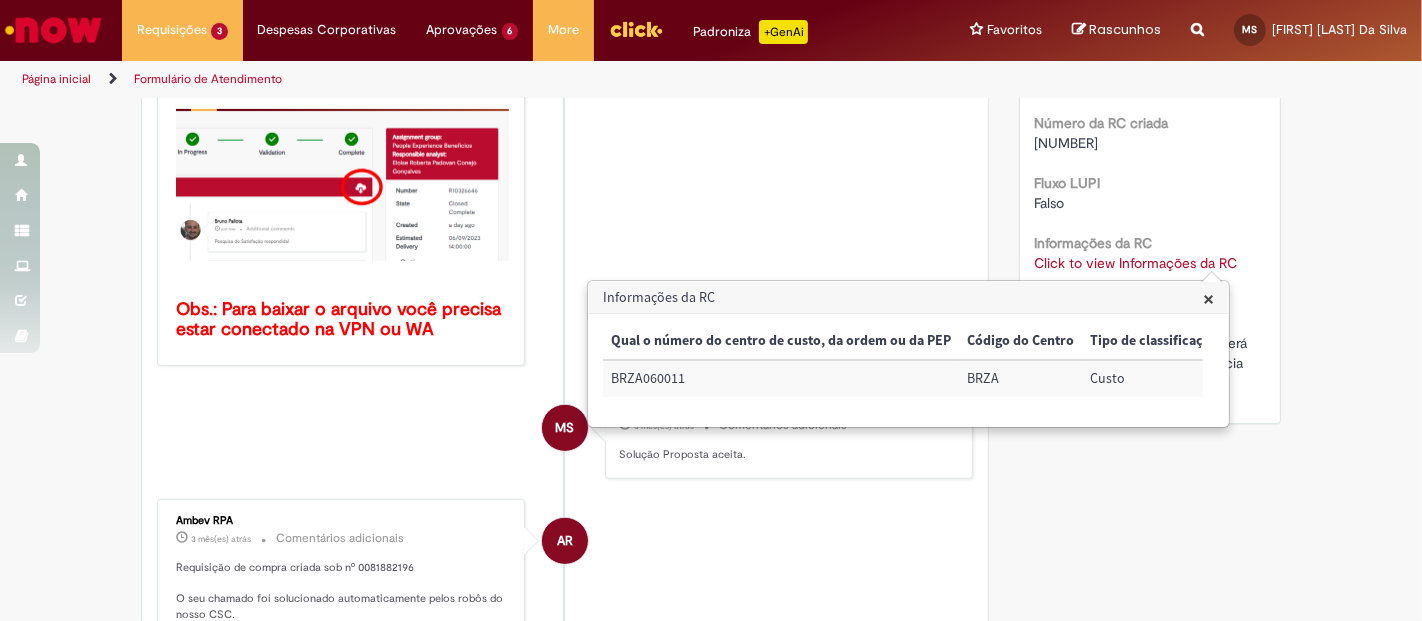 click on "[FIRST] [LAST] Da Silva
3 mês(es) atrás 3 meses atrás     Comentários adicionais
Solução Proposta aceita." at bounding box center [565, 432] 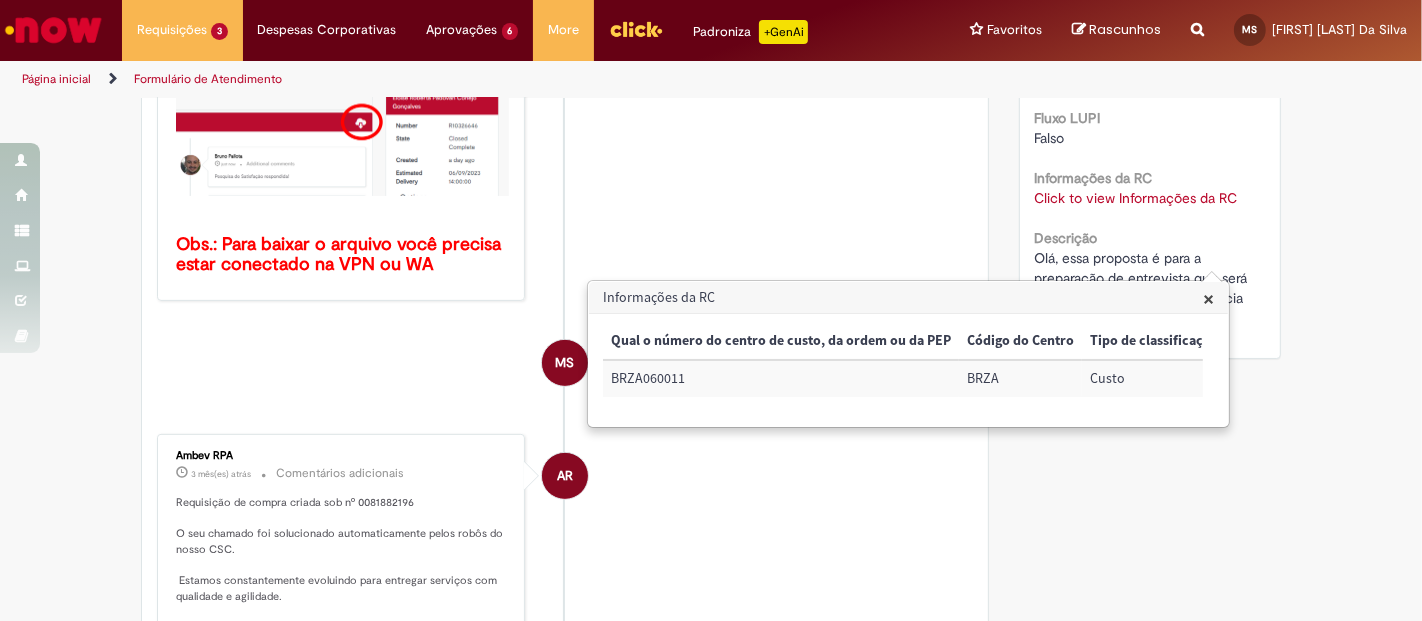 scroll, scrollTop: 666, scrollLeft: 0, axis: vertical 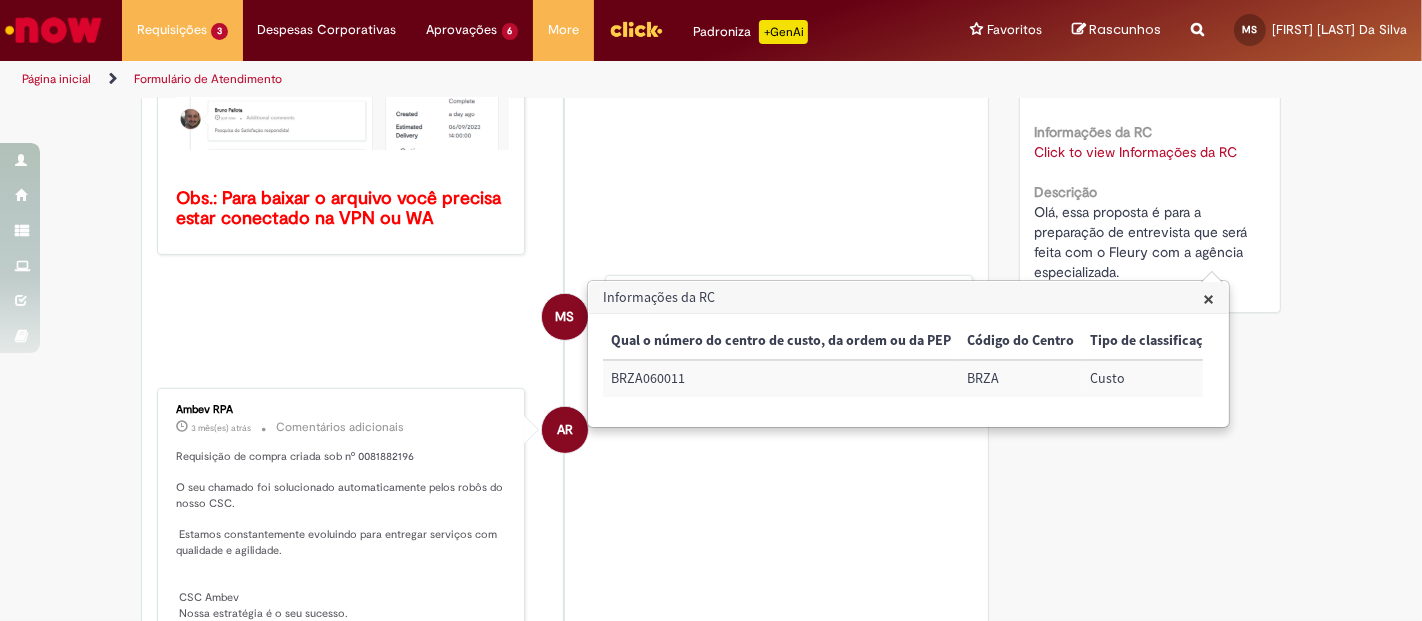 click on "Informações da RC" at bounding box center (908, 298) 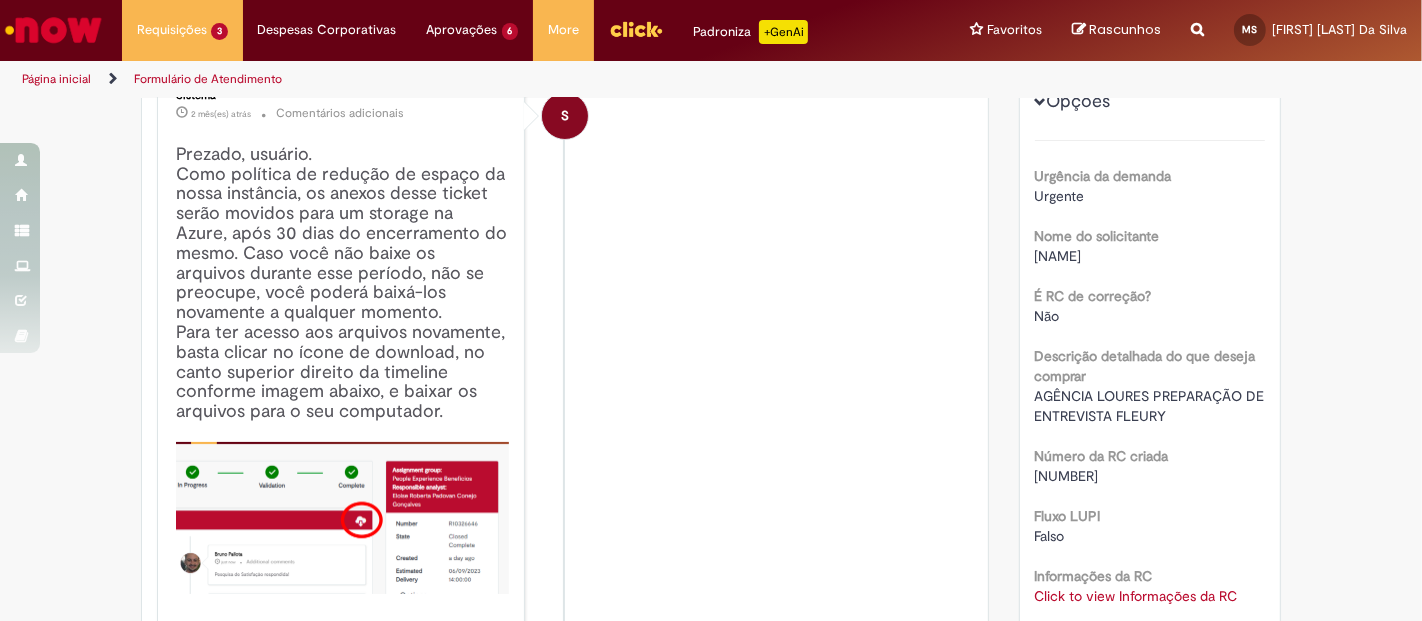 scroll, scrollTop: 0, scrollLeft: 0, axis: both 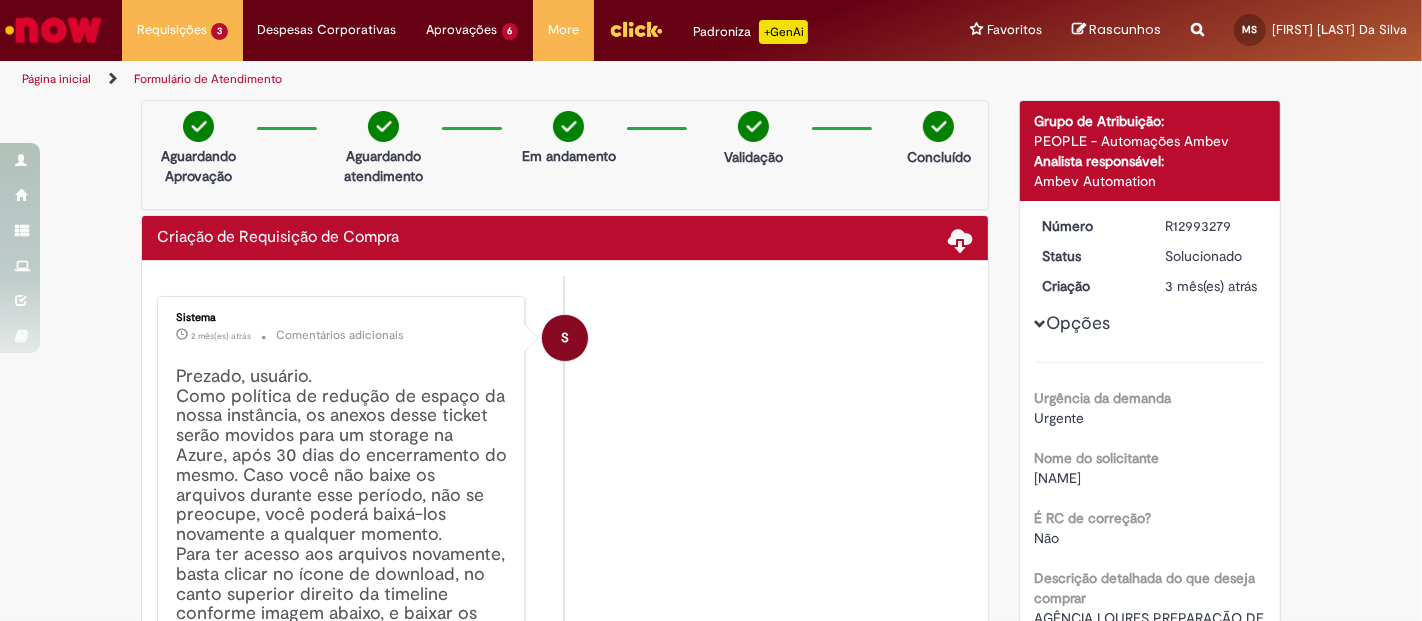 drag, startPoint x: 1208, startPoint y: 218, endPoint x: 1137, endPoint y: 220, distance: 71.02816 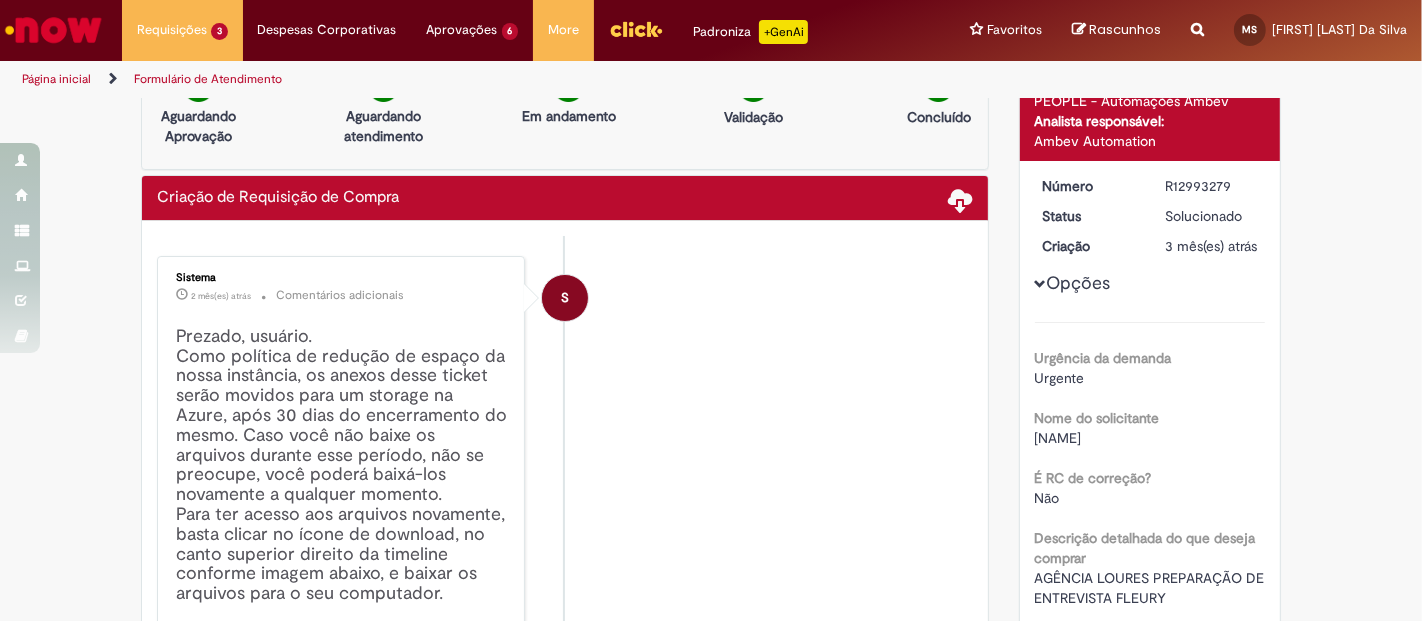 scroll, scrollTop: 0, scrollLeft: 0, axis: both 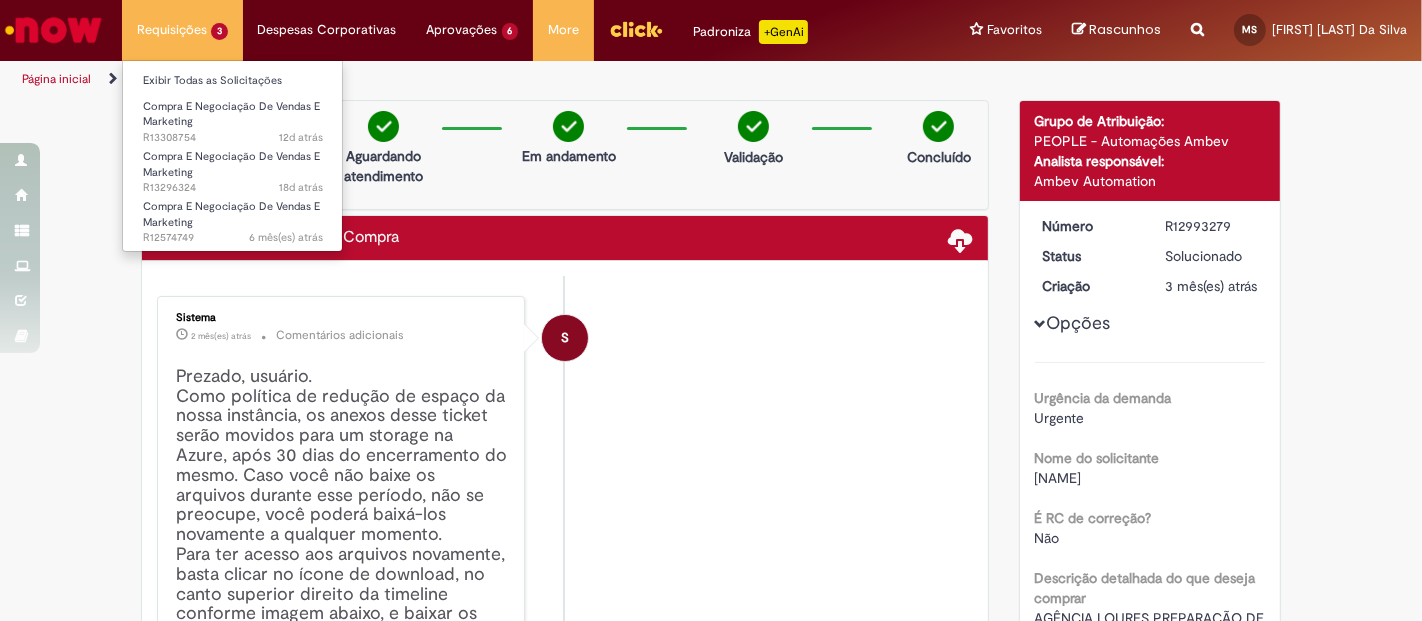 click on "Compra E Negociação De Vendas E Marketing
12d atrás 12 dias atrás  R13308754" at bounding box center (233, 115) 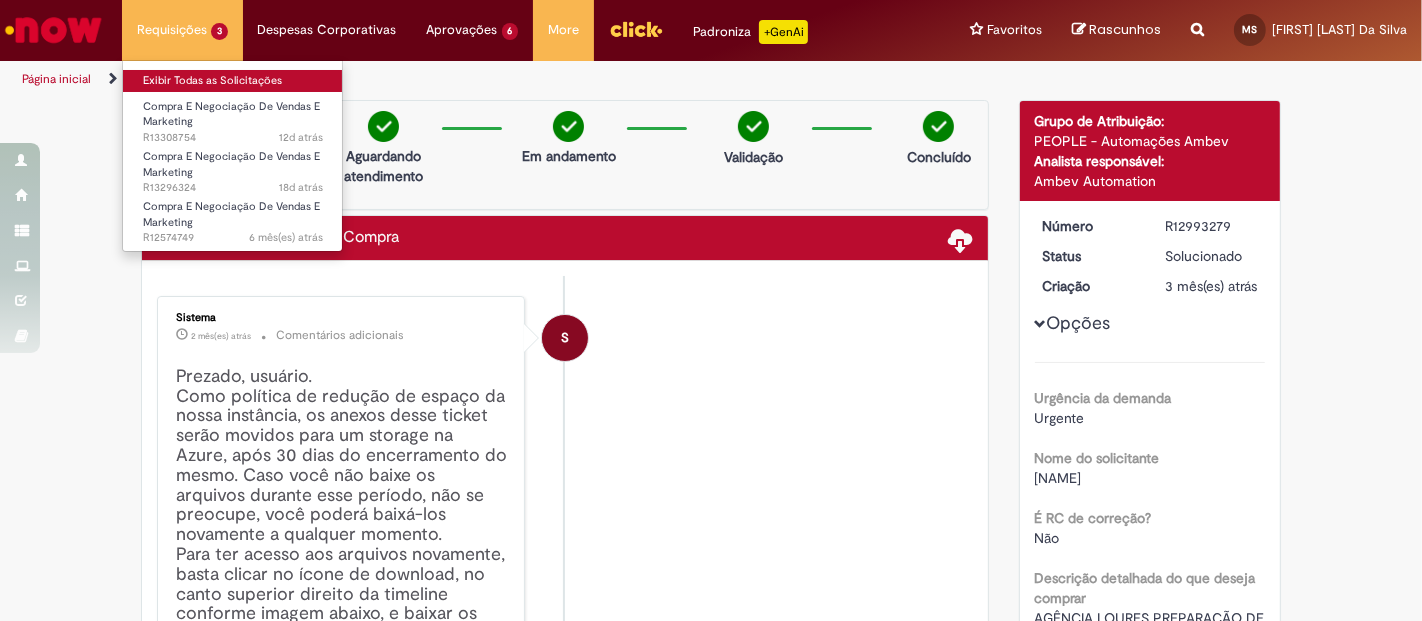click on "Exibir Todas as Solicitações" at bounding box center (233, 81) 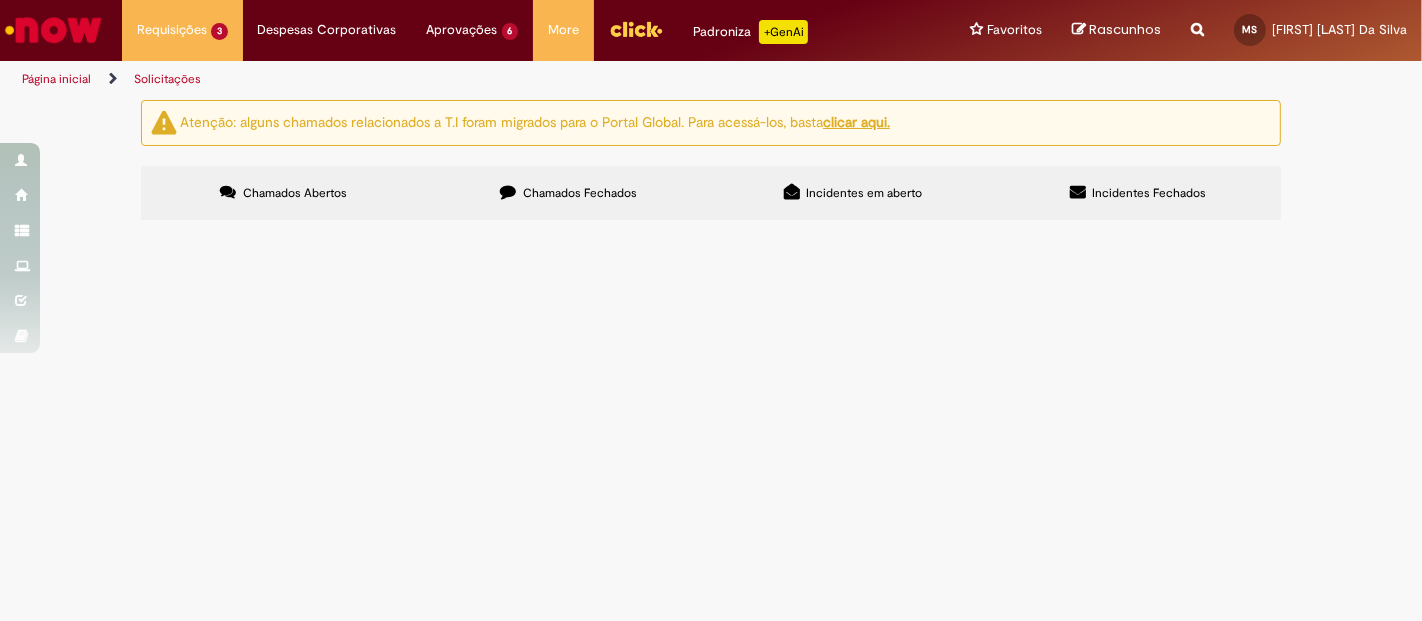 click on "Olá, pós teste campanha spaten" at bounding box center [0, 0] 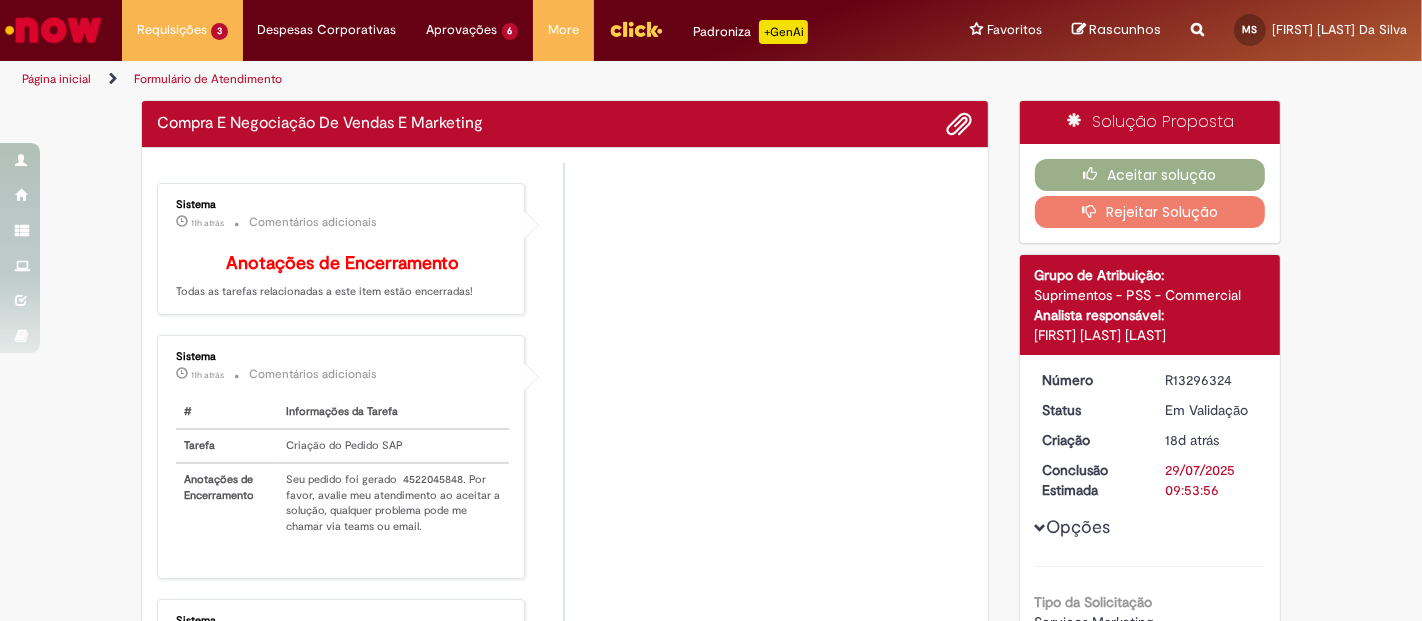 click on "Sistema
11h atrás 11 horas atrás     Comentários adicionais
# Informações da Tarefa Tarefa Criação do Pedido SAP Anotações de Encerramento Seu pedido foi gerado  [NUMBER]. Por favor, avalie meu atendimento ao aceitar a solução, qualquer problema pode me chamar via teams ou email." at bounding box center (565, 456) 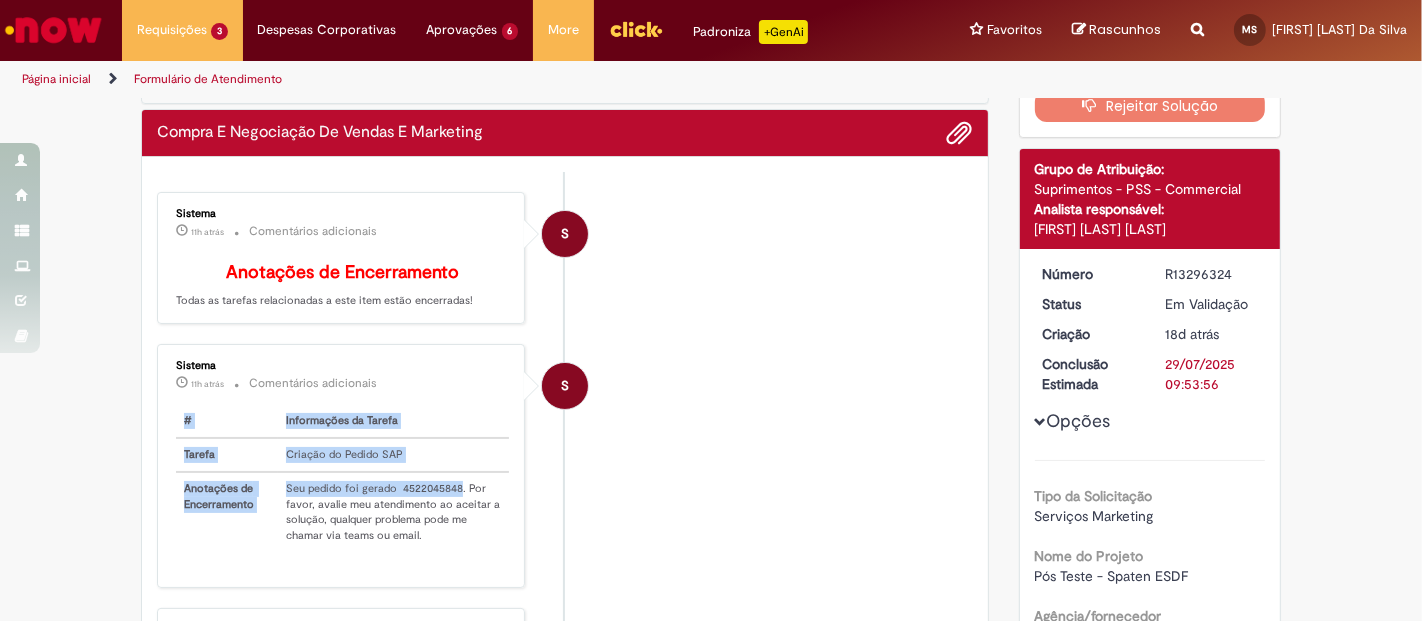 scroll, scrollTop: 119, scrollLeft: 0, axis: vertical 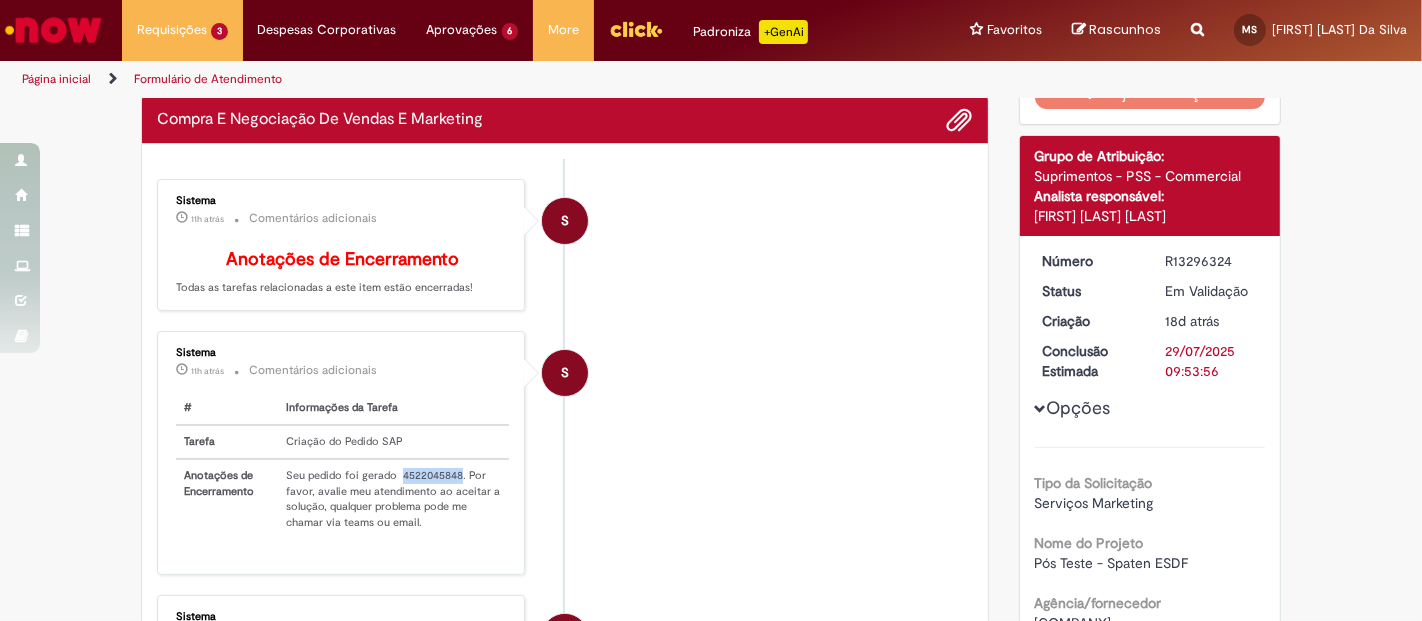 drag, startPoint x: 451, startPoint y: 505, endPoint x: 388, endPoint y: 503, distance: 63.03174 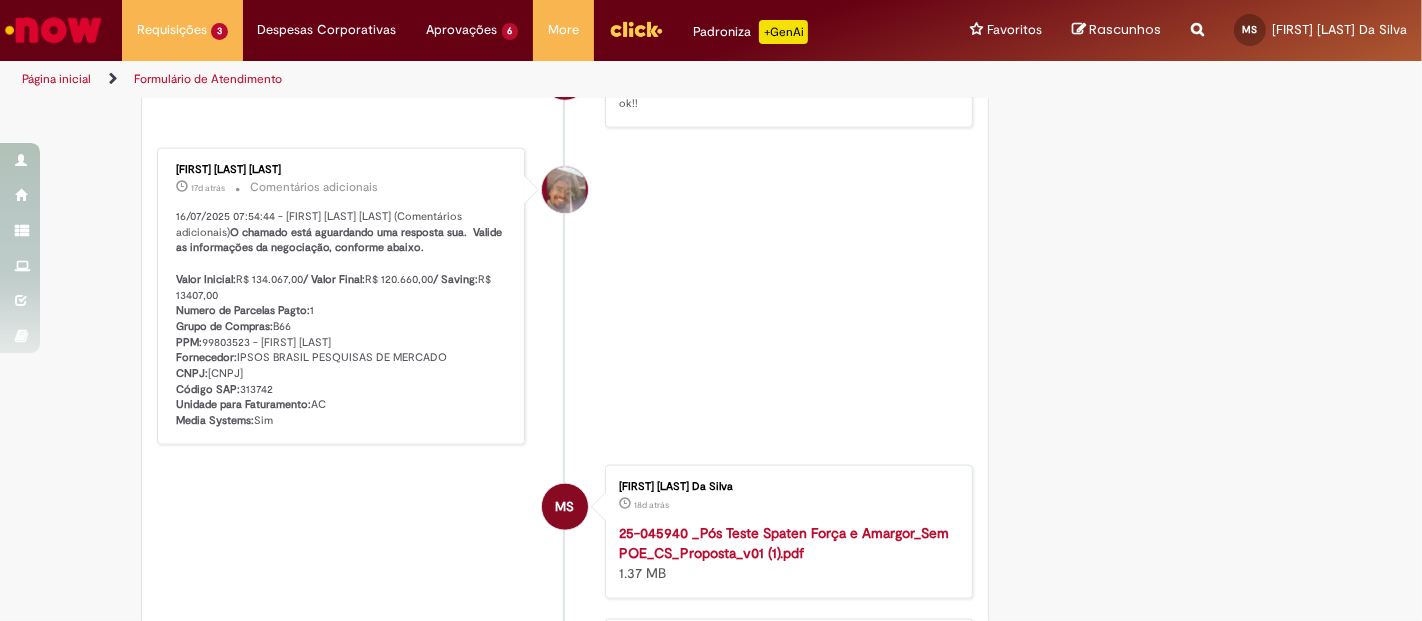 scroll, scrollTop: 2008, scrollLeft: 0, axis: vertical 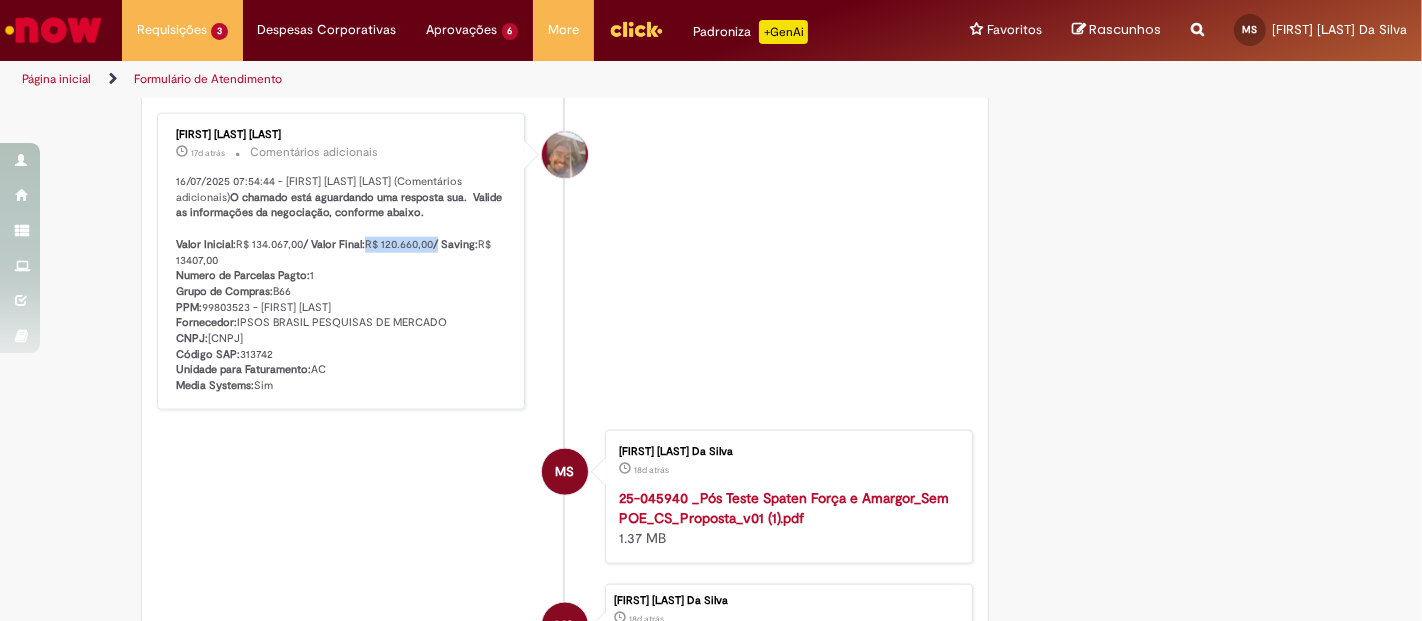 drag, startPoint x: 415, startPoint y: 272, endPoint x: 359, endPoint y: 270, distance: 56.0357 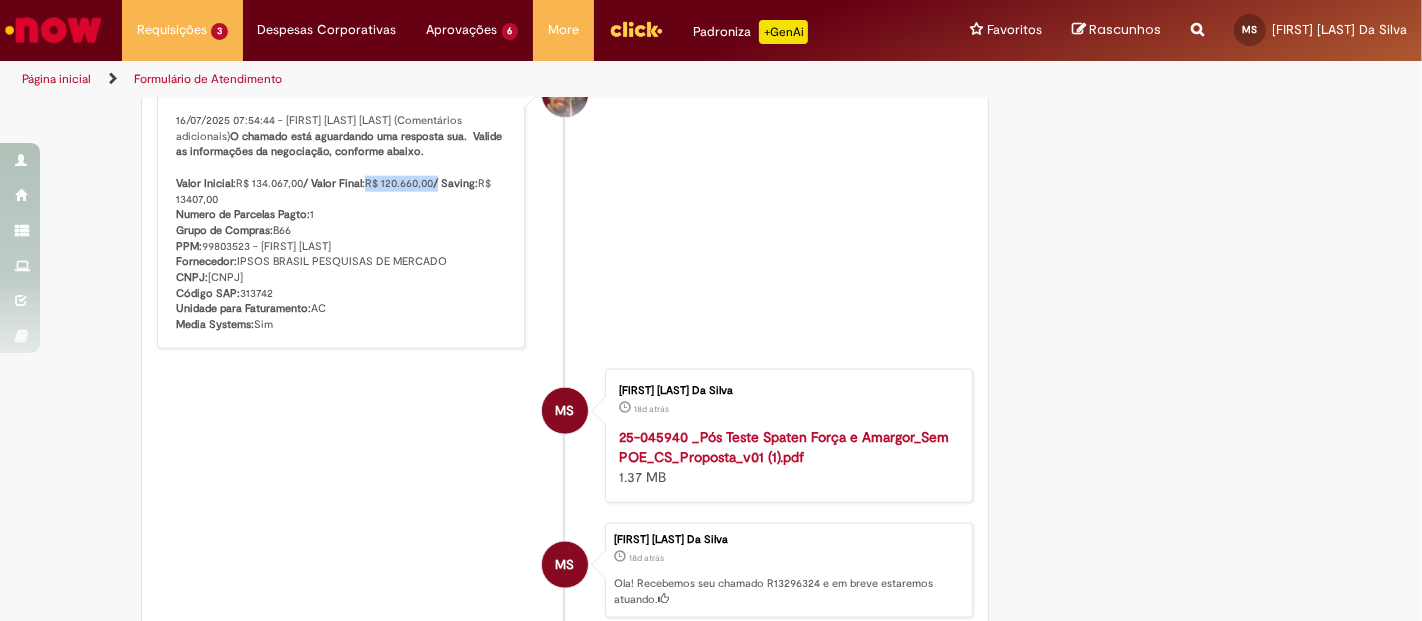 scroll, scrollTop: 2119, scrollLeft: 0, axis: vertical 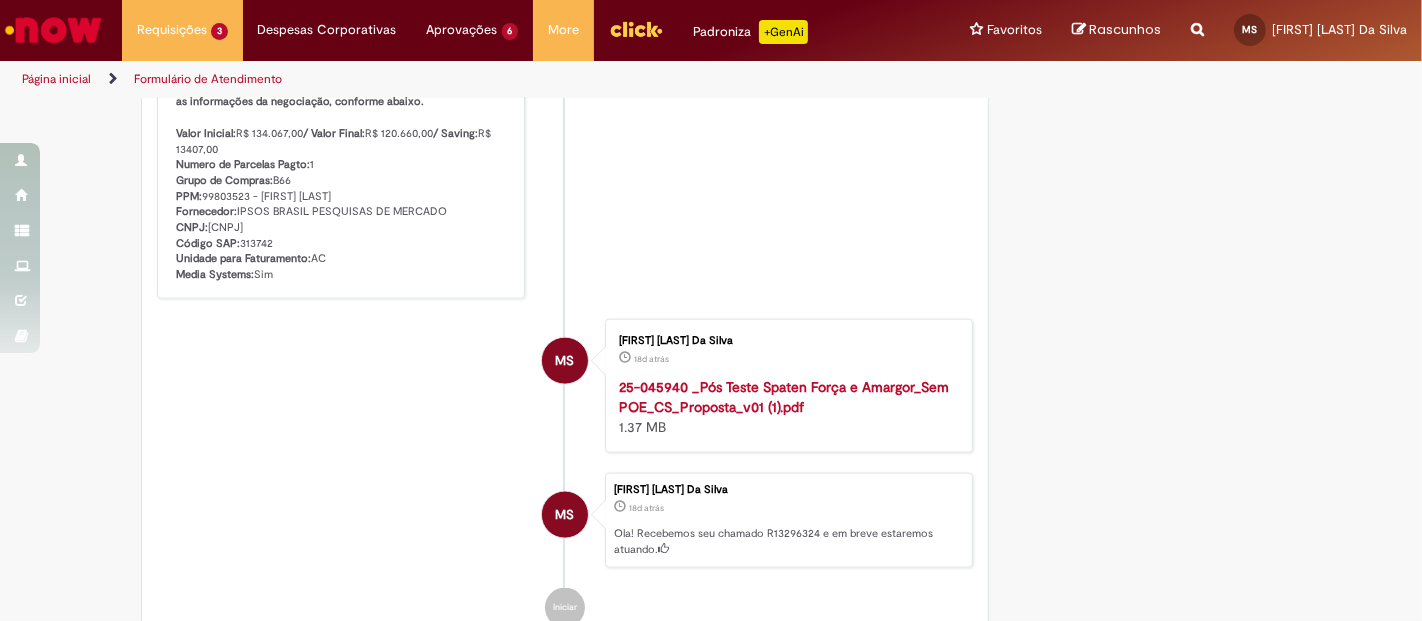 click on "Vinicius Rafael De Souza
17d atrás 17 dias atrás     Comentários adicionais
16/07/2025 07:54:44 - Vinicius Rafael De Souza (Comentários adicionais)
O chamado está aguardando uma resposta sua.  Valide as informações da negociação, conforme abaixo. Valor Inicial:  R$ 134.067,00  / Valor Final:  R$ 120.660,00  / Saving:  R$ 13407,00 Numero de Parcelas Pagto:  1 Grupo de Compras:  B66 PPM:  99803523 - Vivian Dalcoletto Fornecedor:  IPSOS BRASIL PESQUISAS DE MERCADO CNPJ:  04.270.642/0001-61  Código SAP:  313742 Unidade para Faturamento:  AC Media Systems:  Sim" at bounding box center (565, 150) 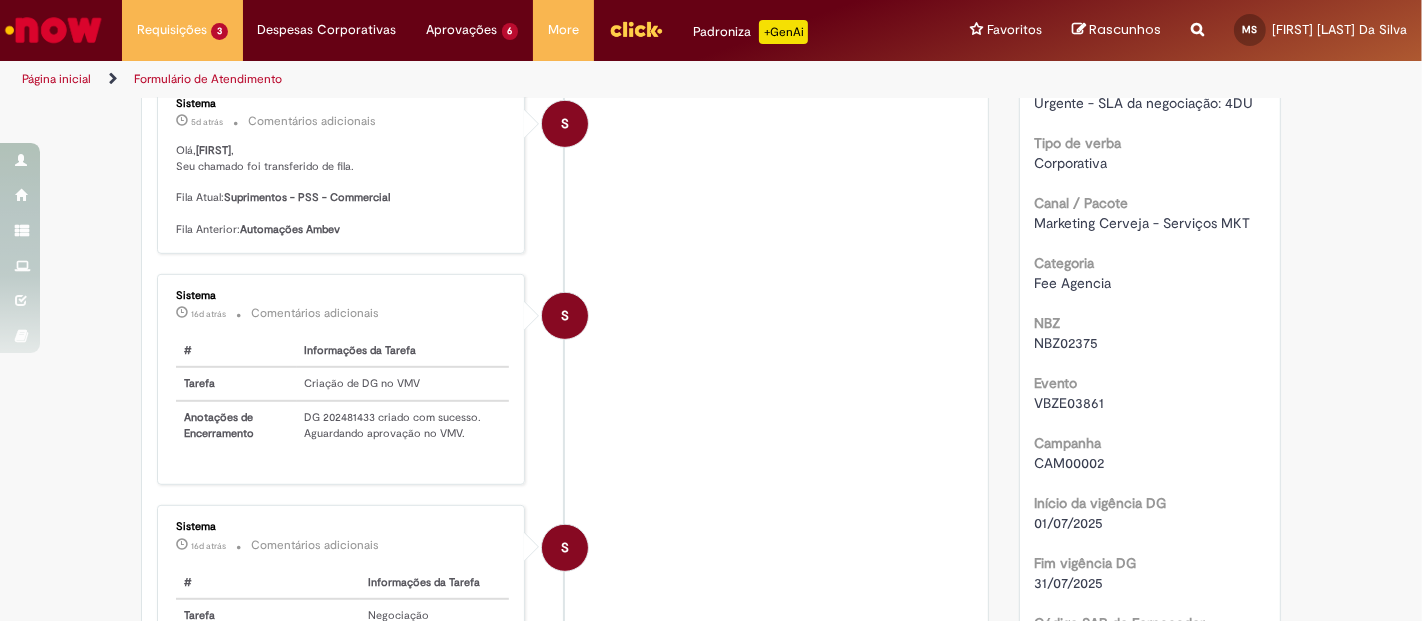scroll, scrollTop: 768, scrollLeft: 0, axis: vertical 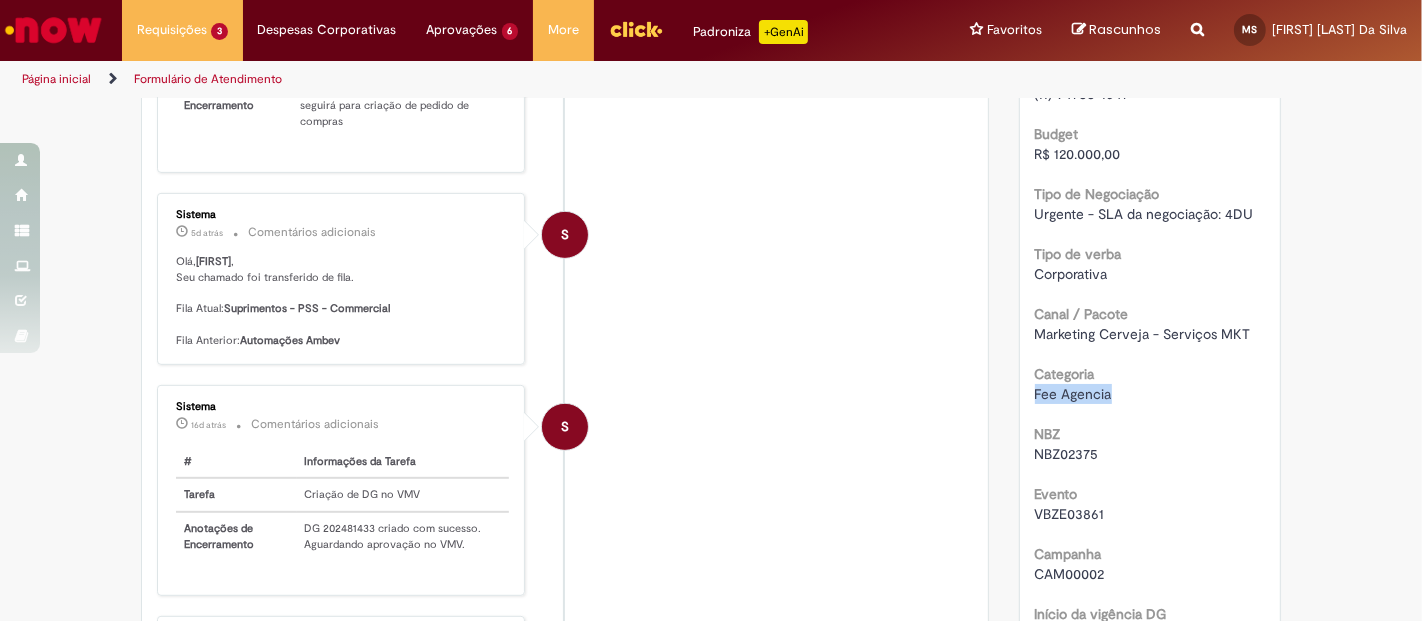 drag, startPoint x: 1108, startPoint y: 390, endPoint x: 1014, endPoint y: 395, distance: 94.13288 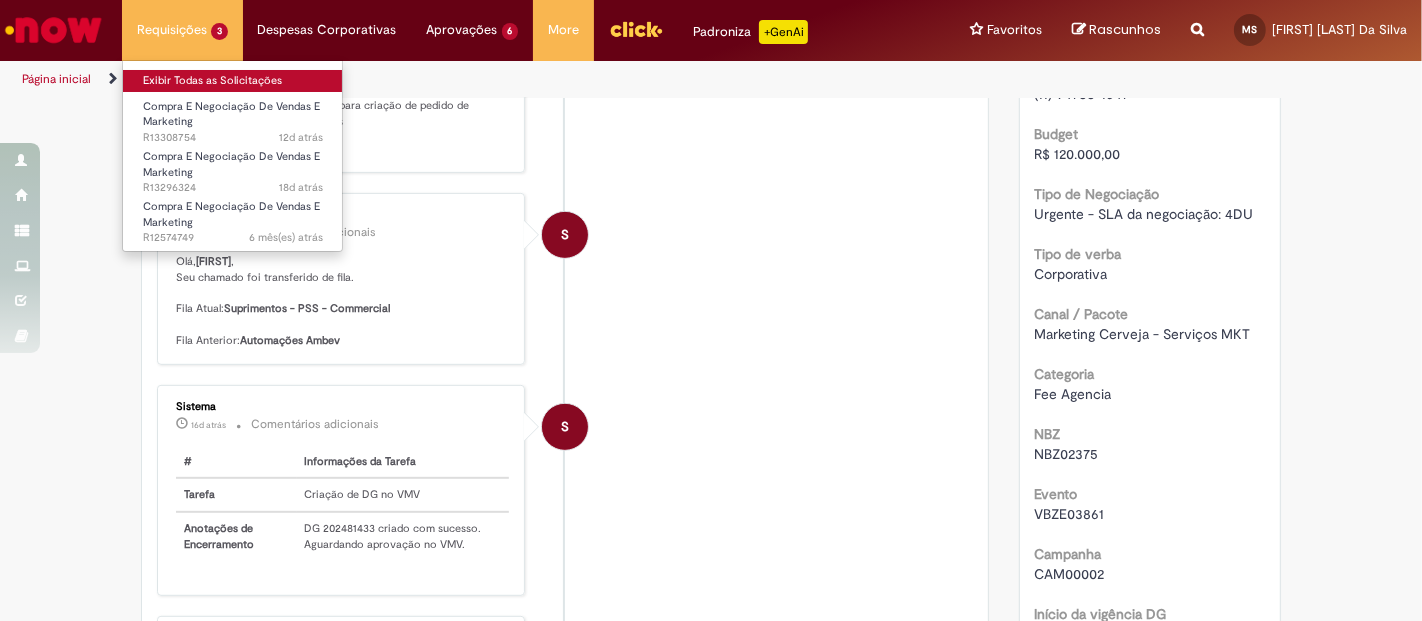 click on "Exibir Todas as Solicitações" at bounding box center (233, 79) 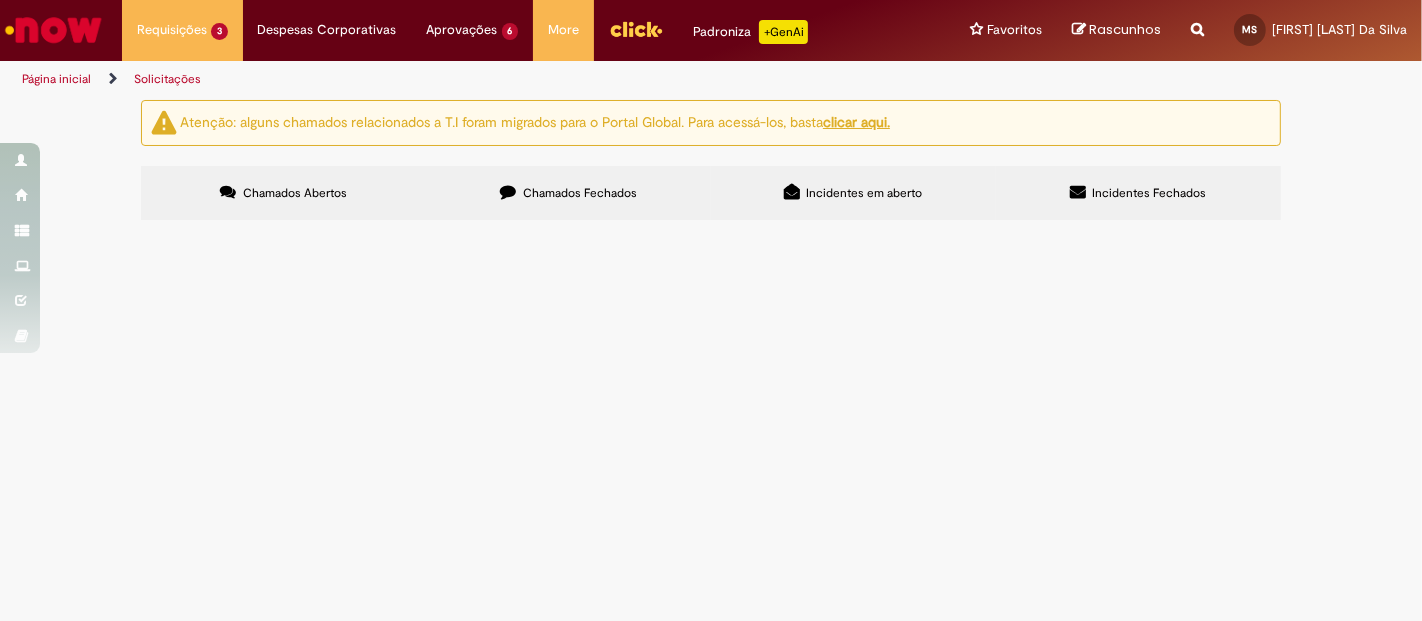 scroll, scrollTop: 0, scrollLeft: 0, axis: both 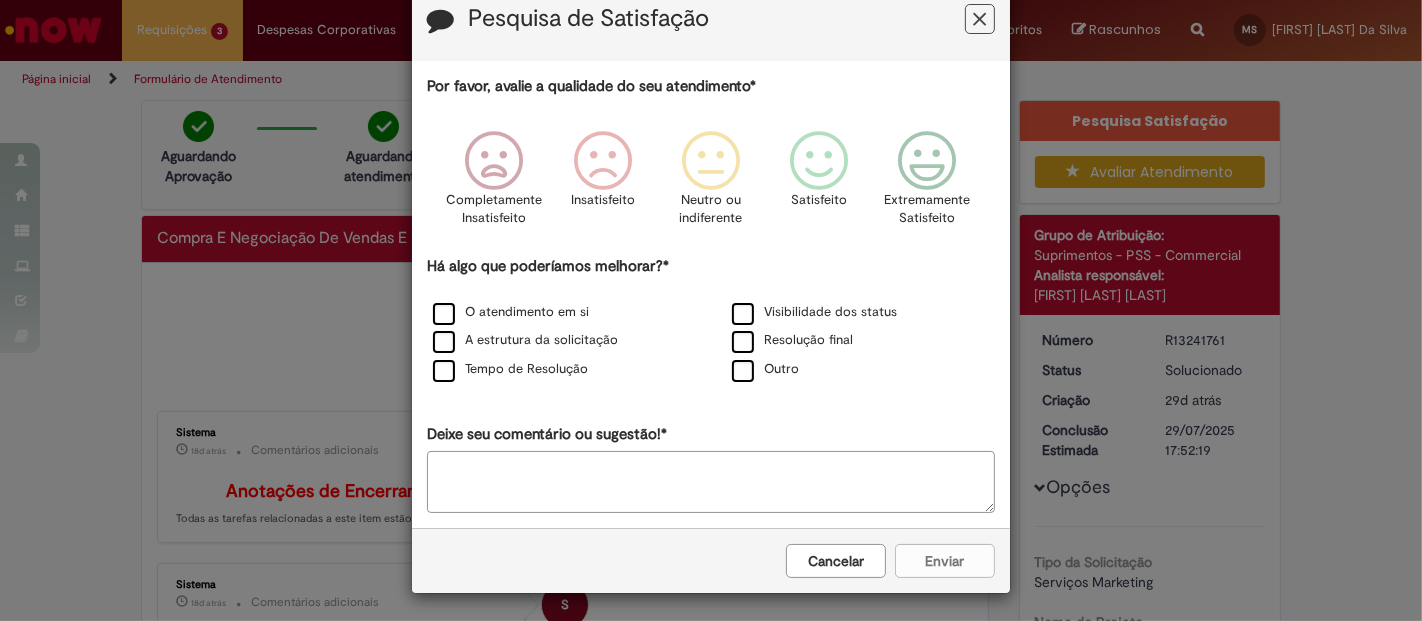 click on "Pesquisa de Satisfação" at bounding box center (711, 21) 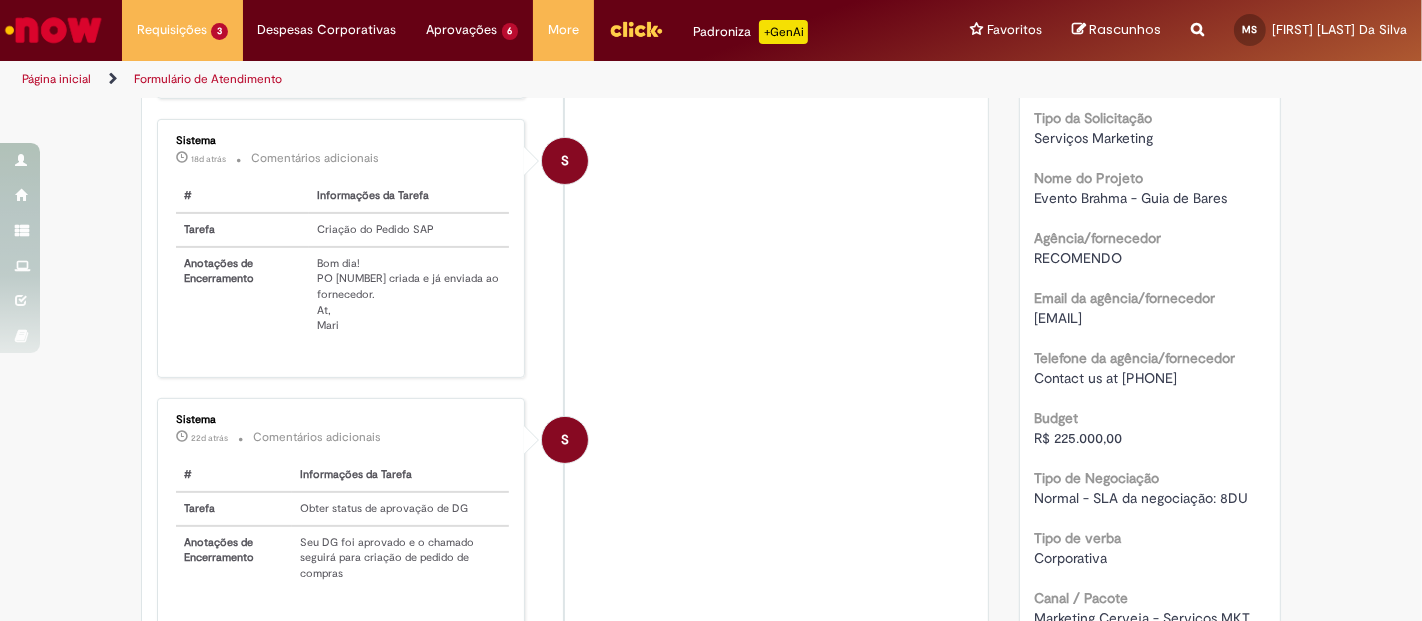 scroll, scrollTop: 222, scrollLeft: 0, axis: vertical 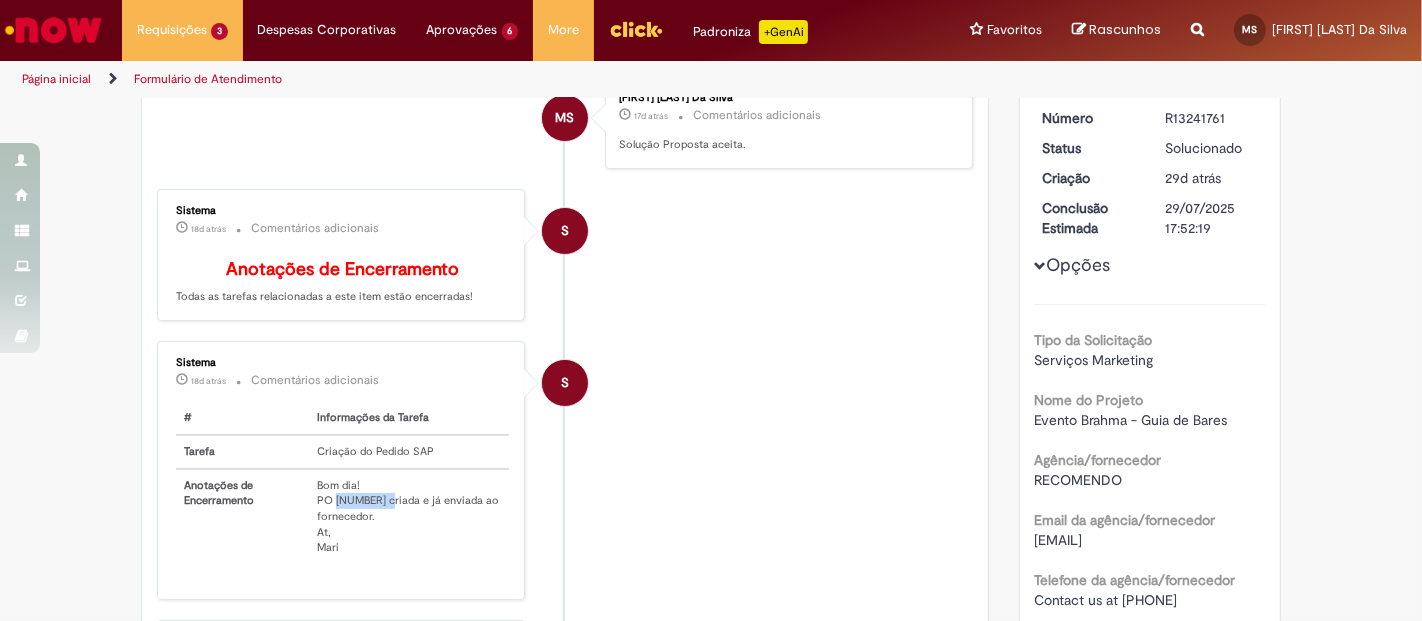 drag, startPoint x: 383, startPoint y: 520, endPoint x: 325, endPoint y: 525, distance: 58.21512 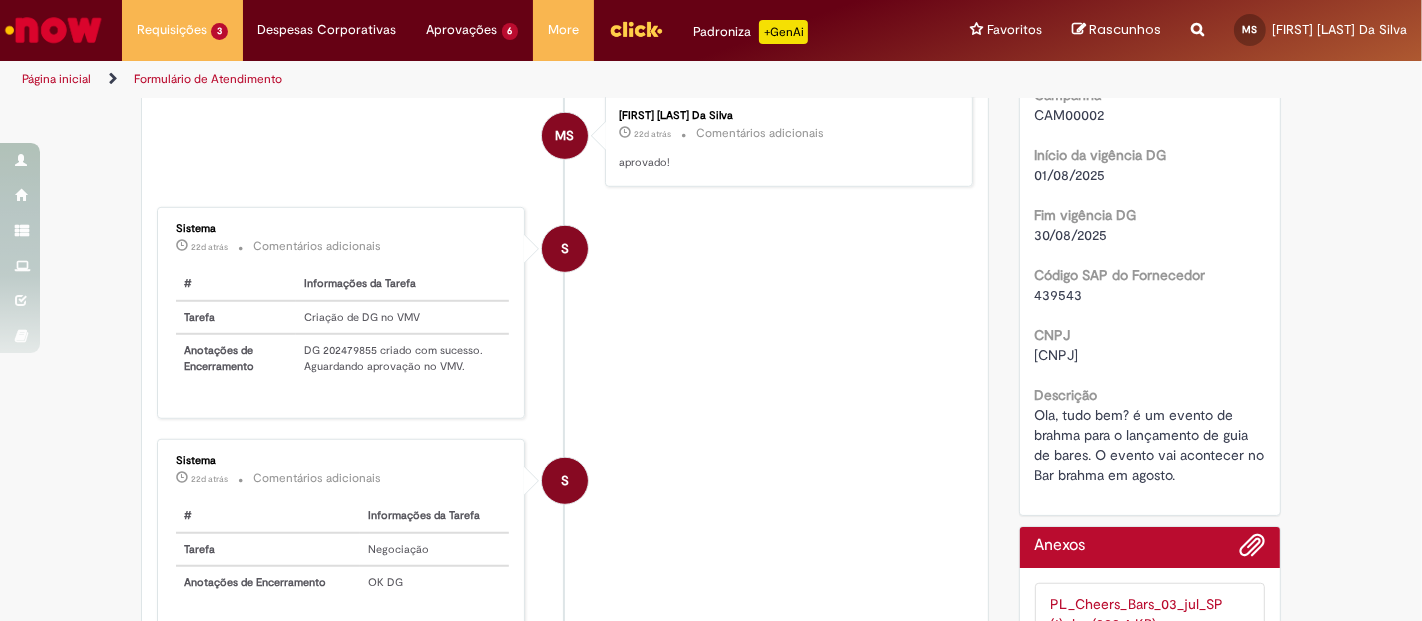 scroll, scrollTop: 1222, scrollLeft: 0, axis: vertical 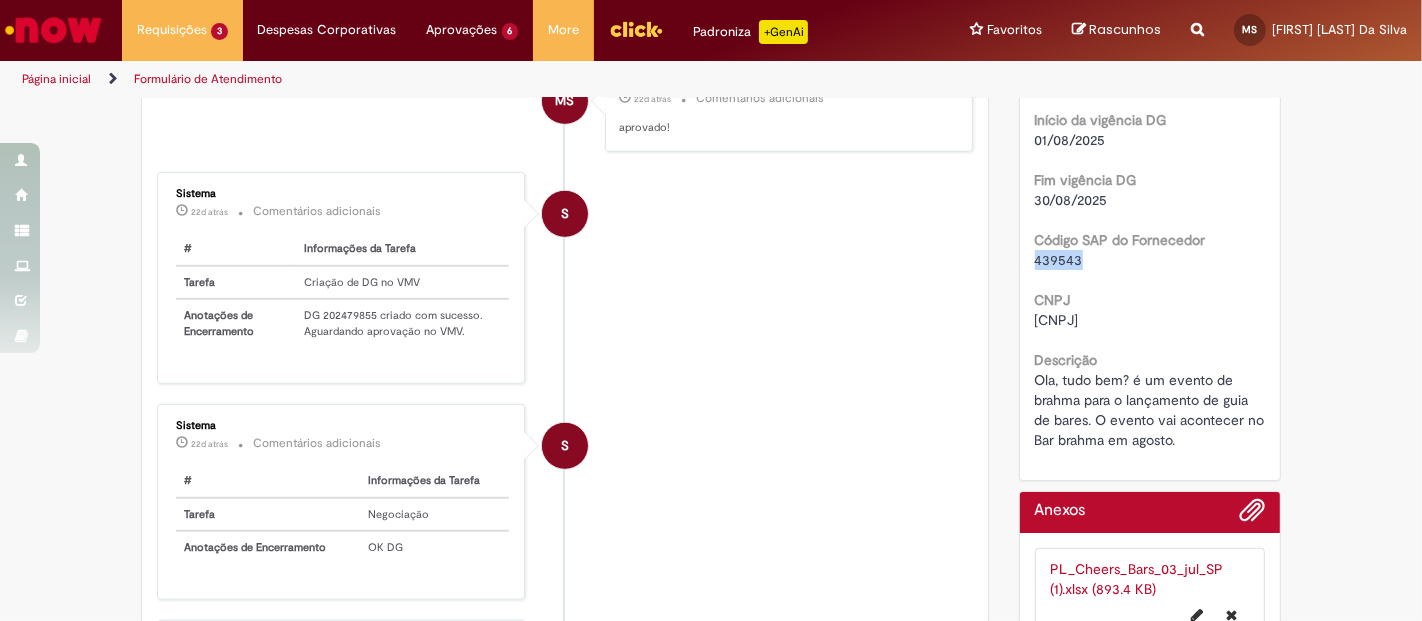 drag, startPoint x: 1080, startPoint y: 261, endPoint x: 1002, endPoint y: 258, distance: 78.05767 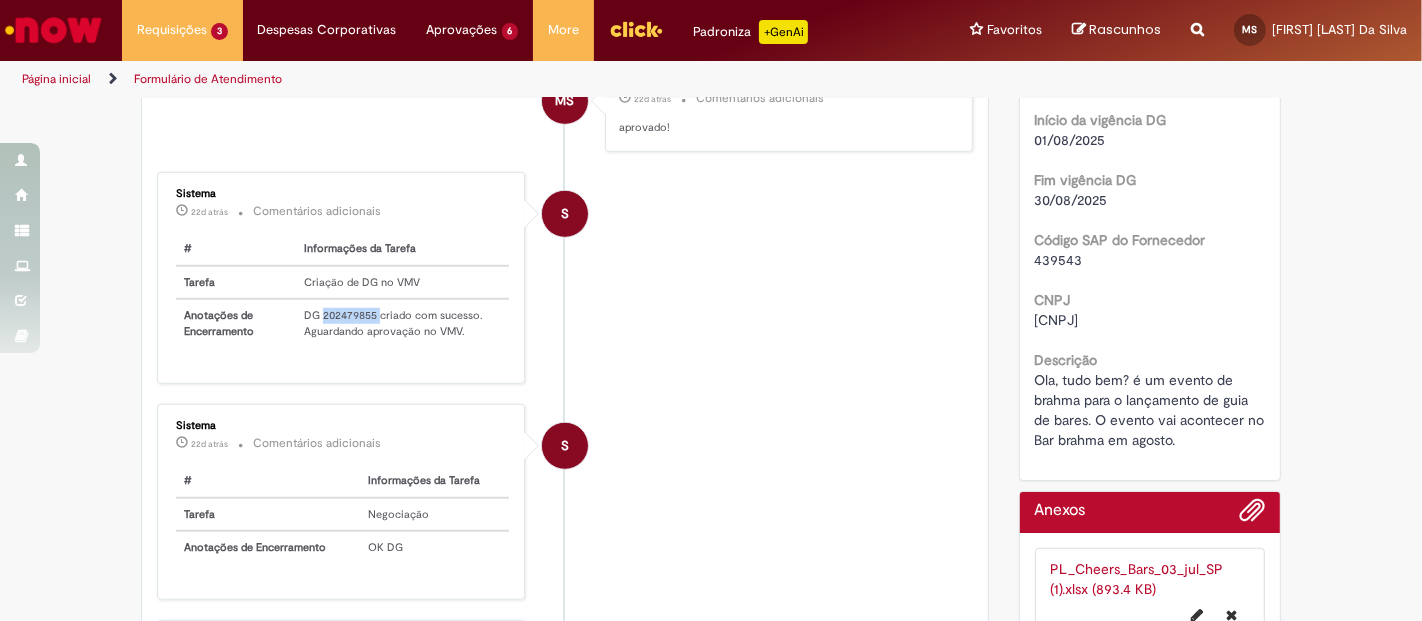 copy on "202479855" 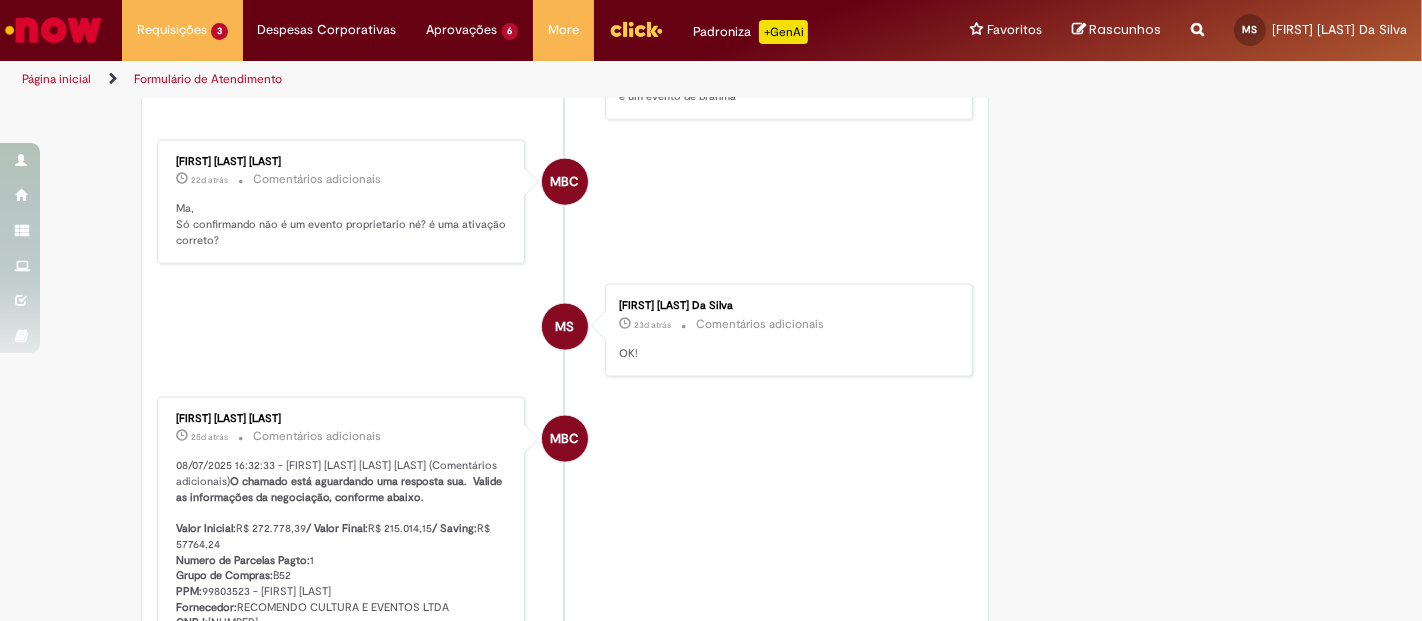 scroll, scrollTop: 2444, scrollLeft: 0, axis: vertical 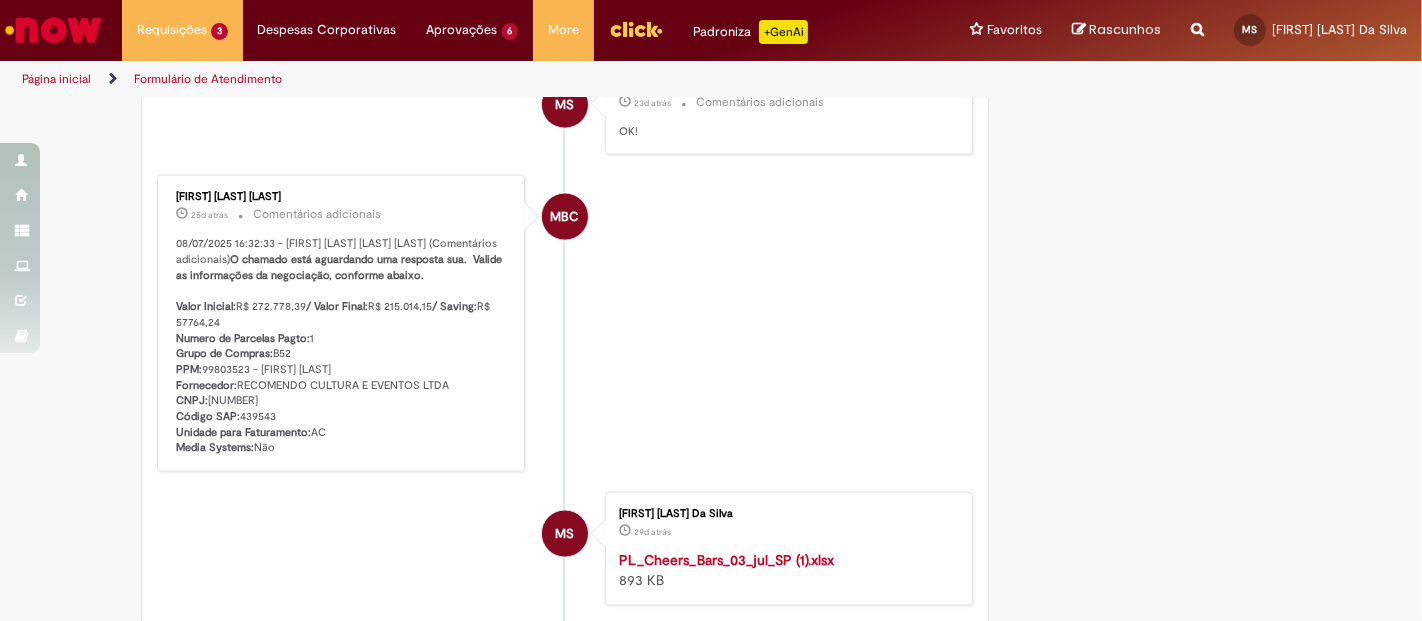 click on "/ Valor Final:" at bounding box center [337, 306] 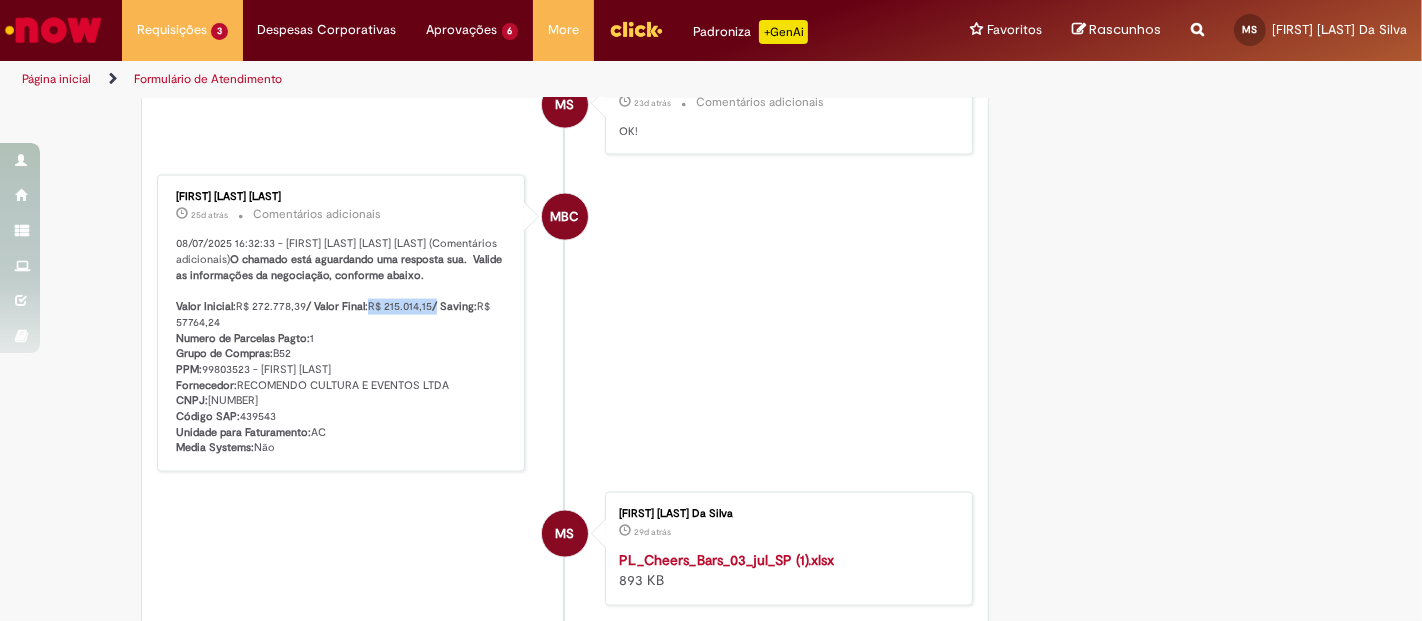 drag, startPoint x: 426, startPoint y: 323, endPoint x: 363, endPoint y: 323, distance: 63 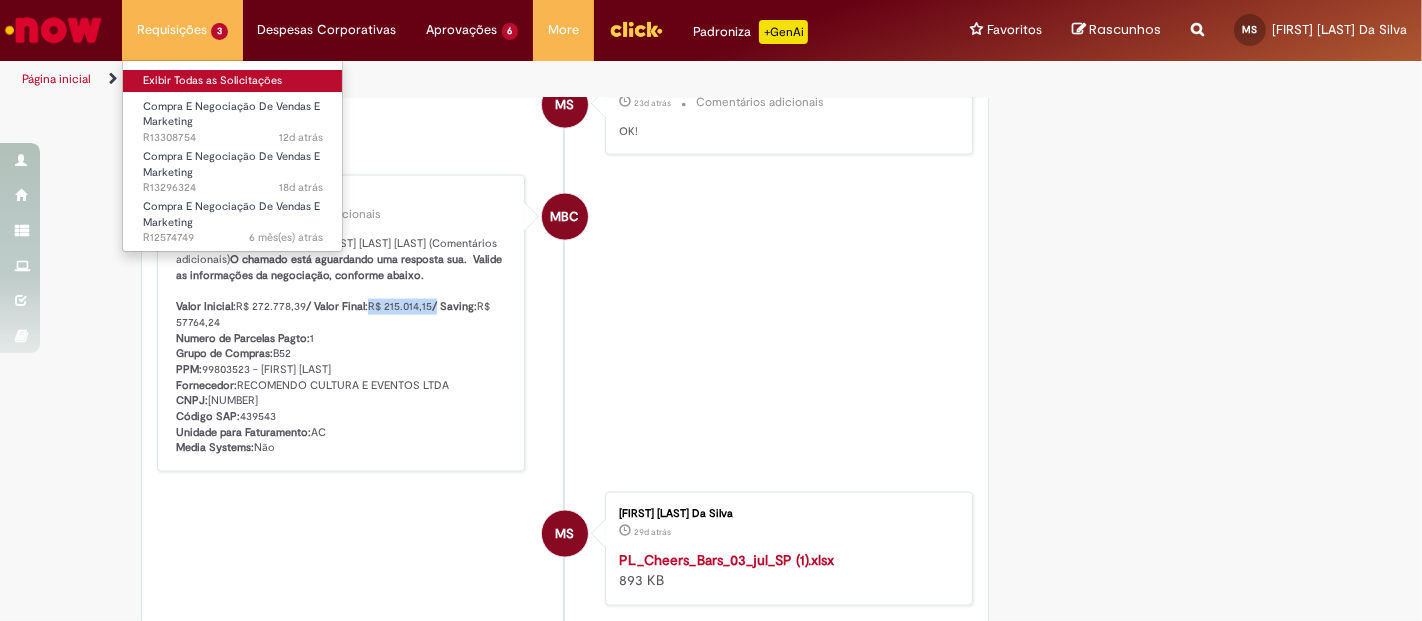 click on "Exibir Todas as Solicitações" at bounding box center (233, 81) 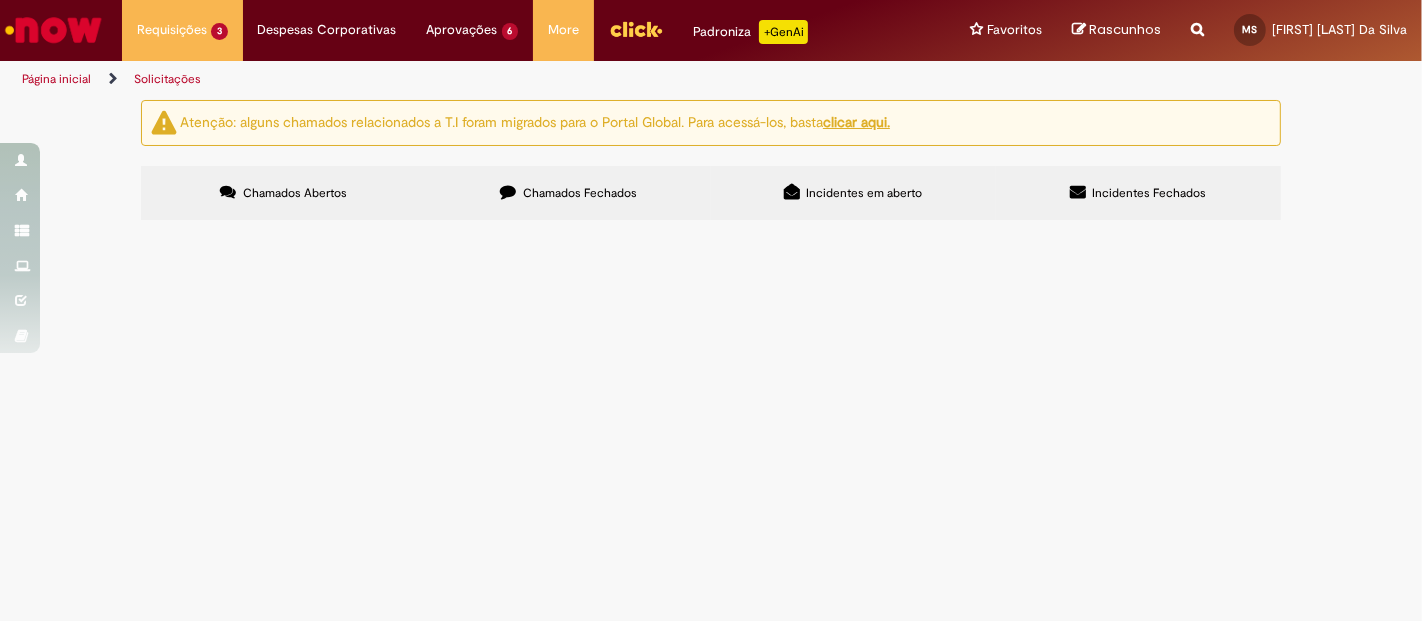 scroll, scrollTop: 0, scrollLeft: 0, axis: both 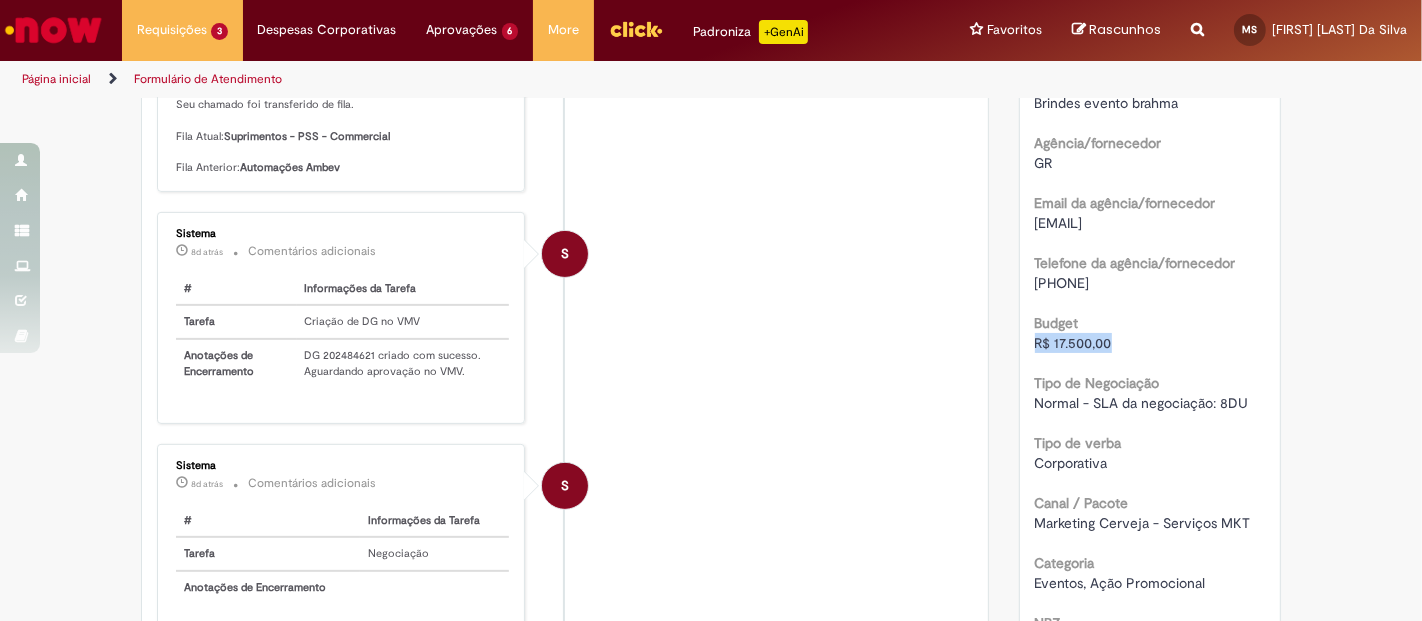 drag, startPoint x: 1112, startPoint y: 335, endPoint x: 1013, endPoint y: 338, distance: 99.04544 